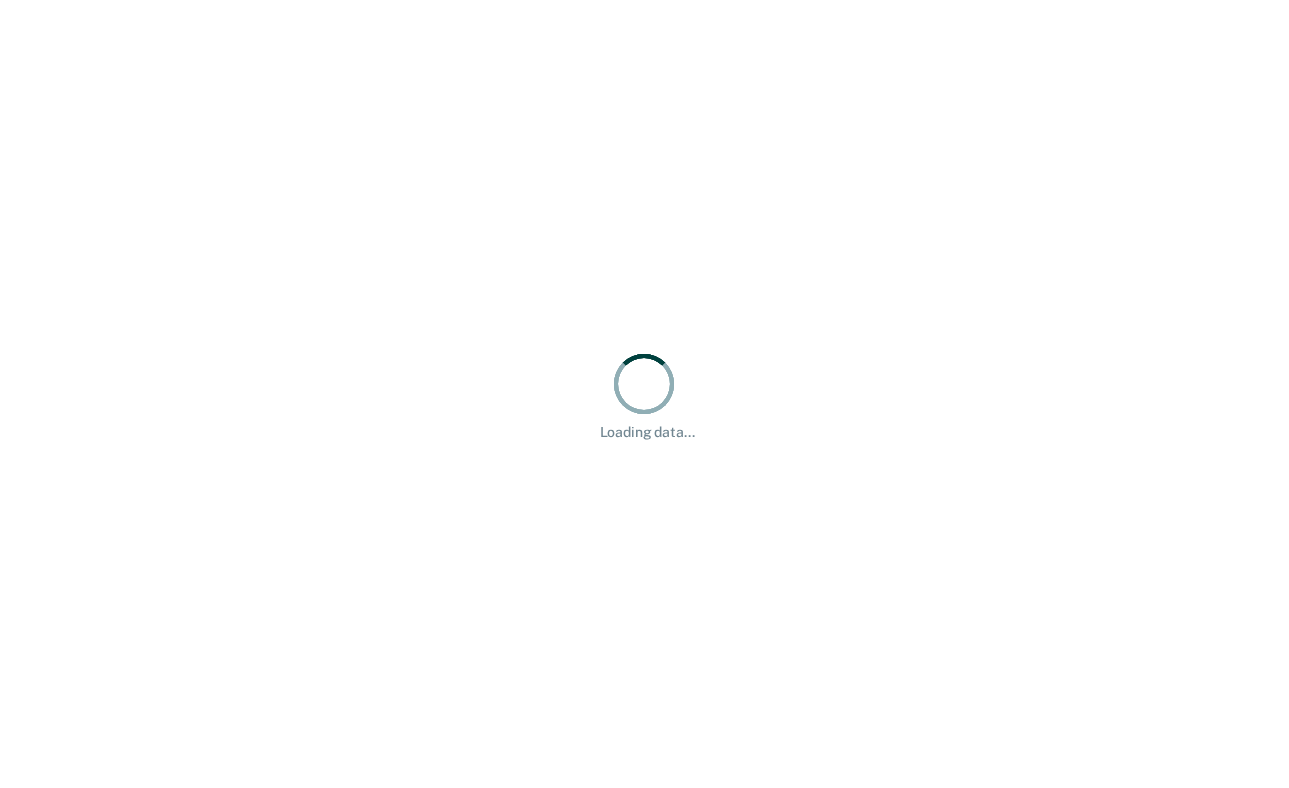 scroll, scrollTop: 0, scrollLeft: 0, axis: both 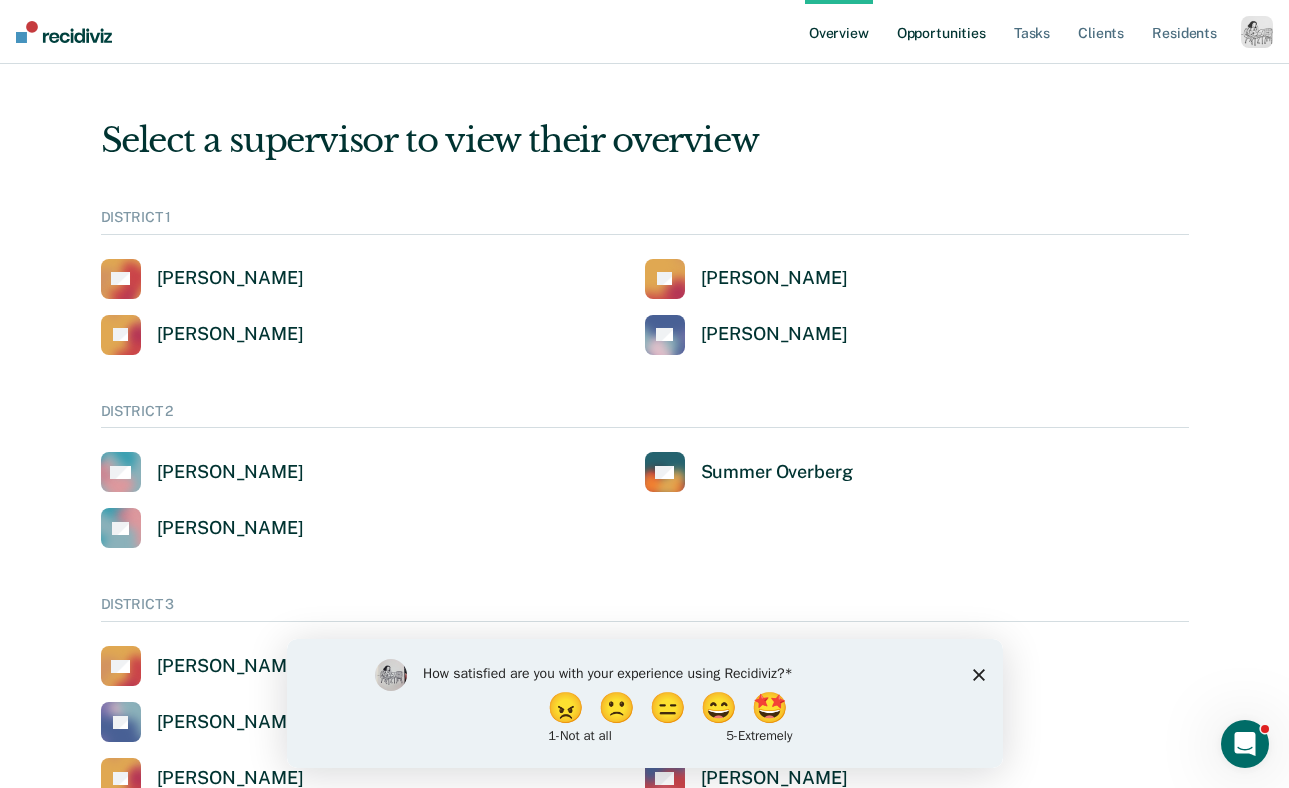 click on "Opportunities" at bounding box center [941, 32] 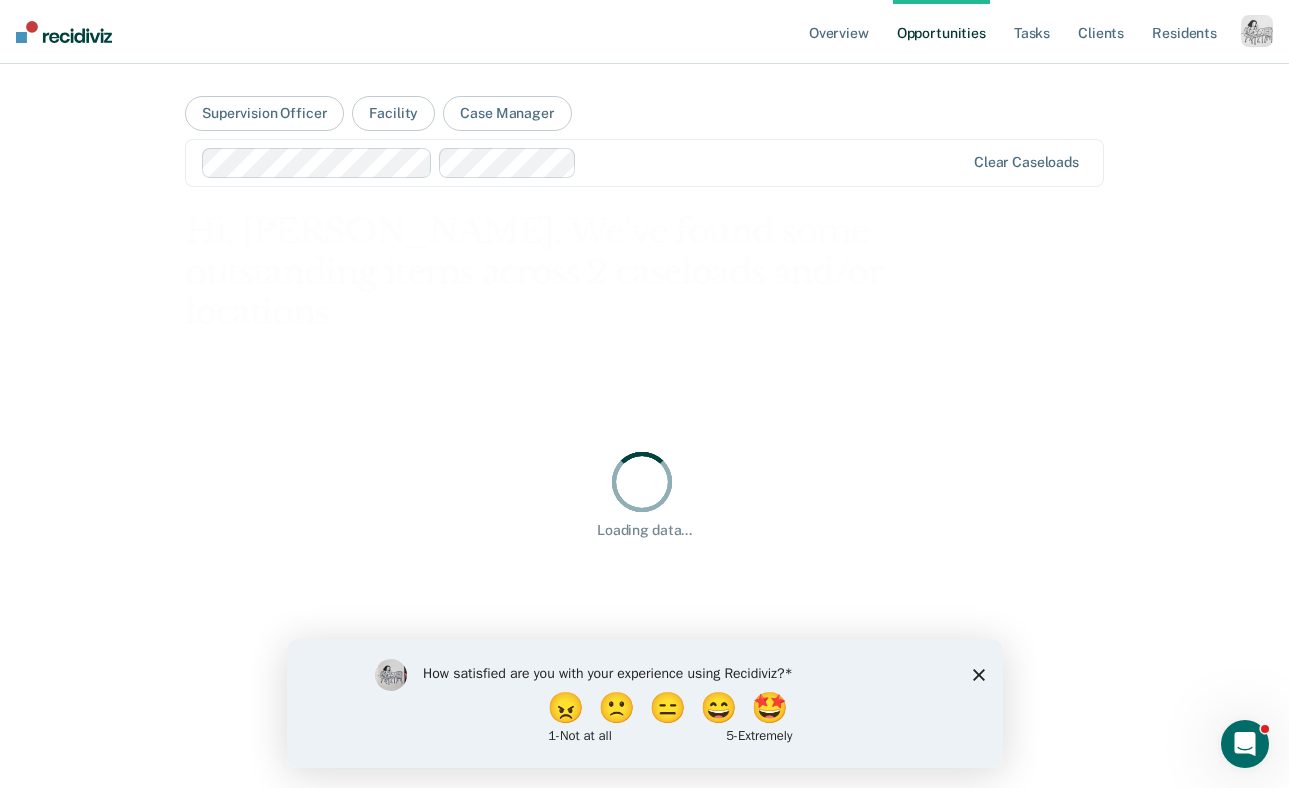click 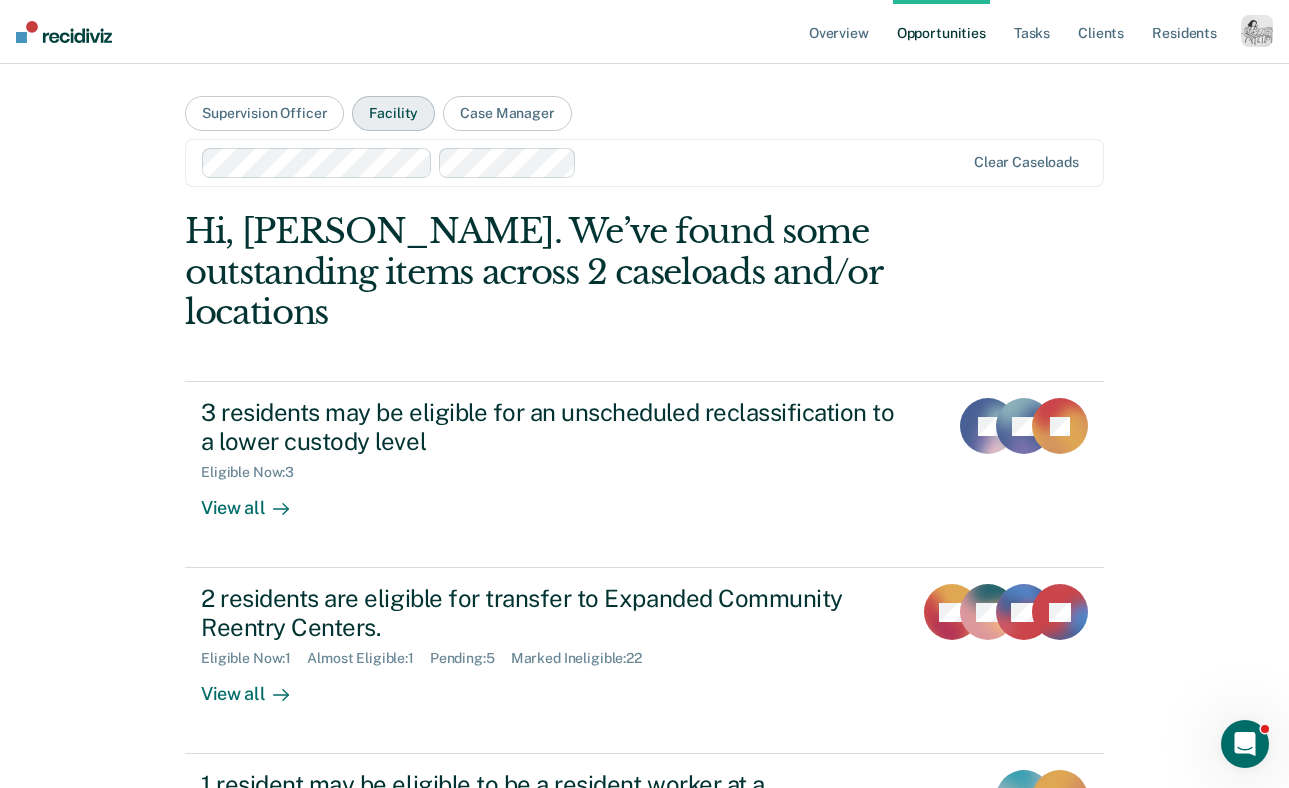 click on "Facility" at bounding box center [393, 113] 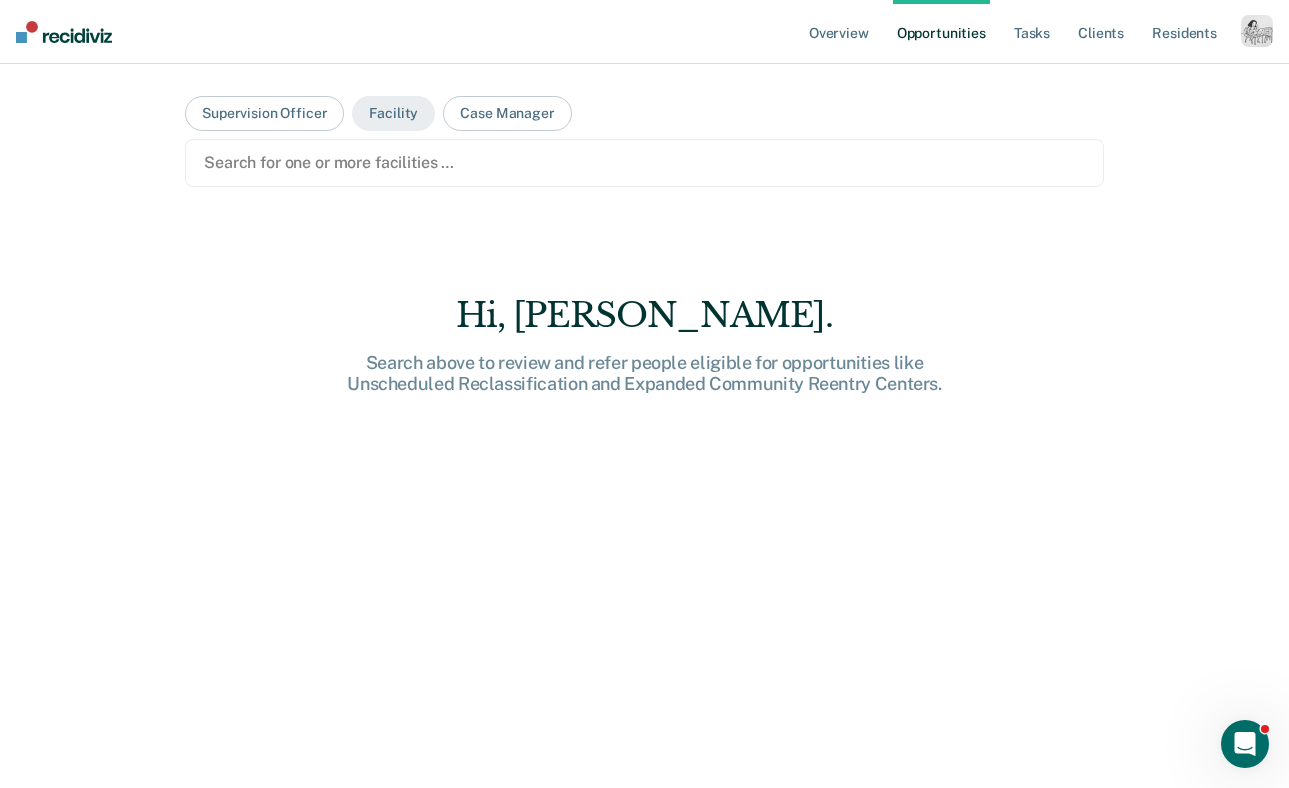 click on "Search for one or more facilities …" at bounding box center [644, 163] 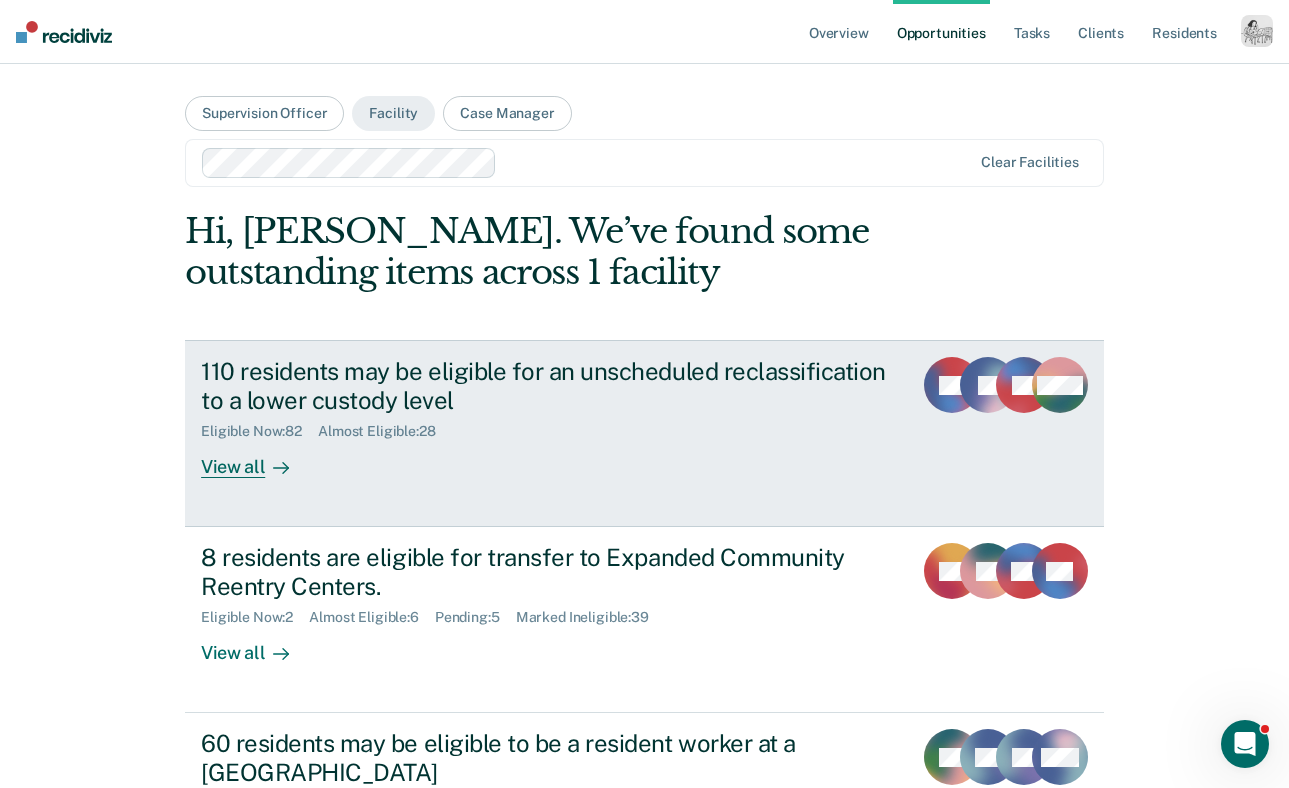 click on "View all" at bounding box center [257, 459] 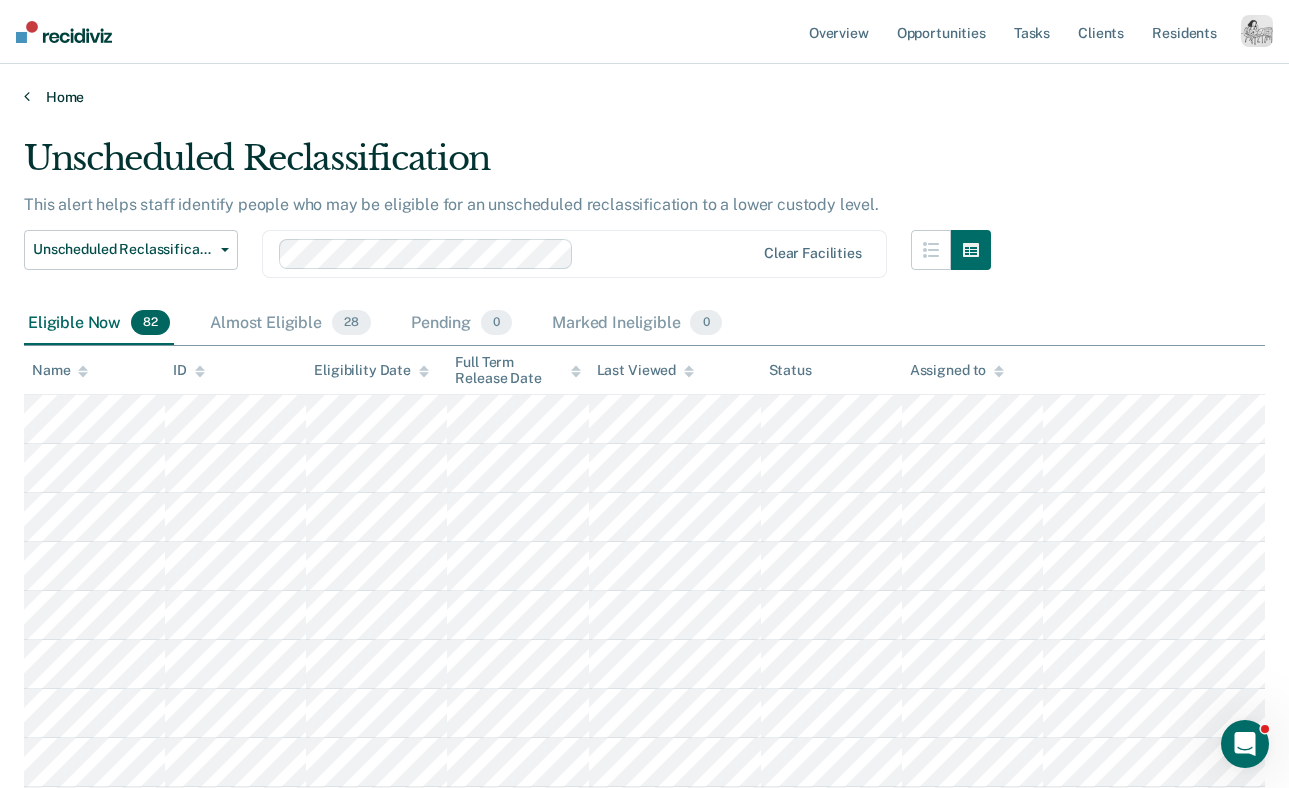 click on "Home" at bounding box center (644, 97) 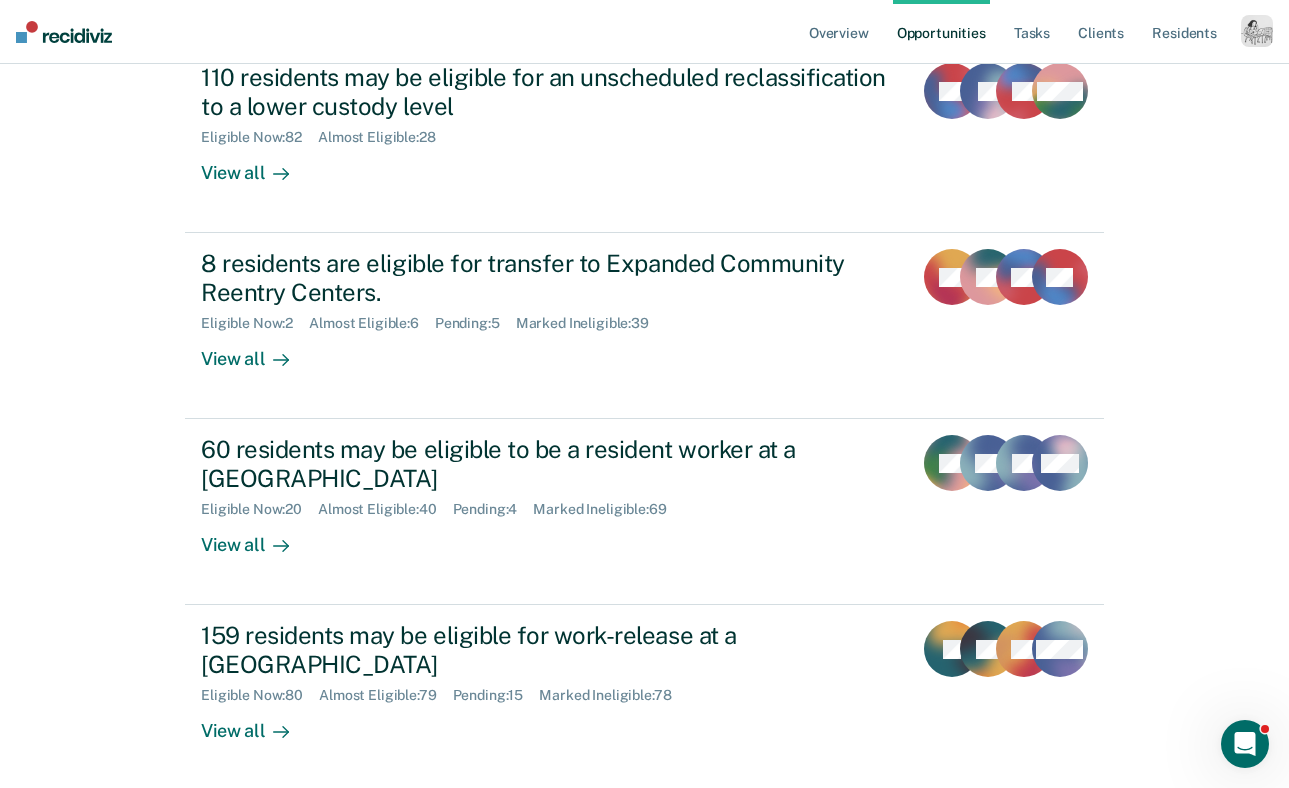 scroll, scrollTop: 377, scrollLeft: 0, axis: vertical 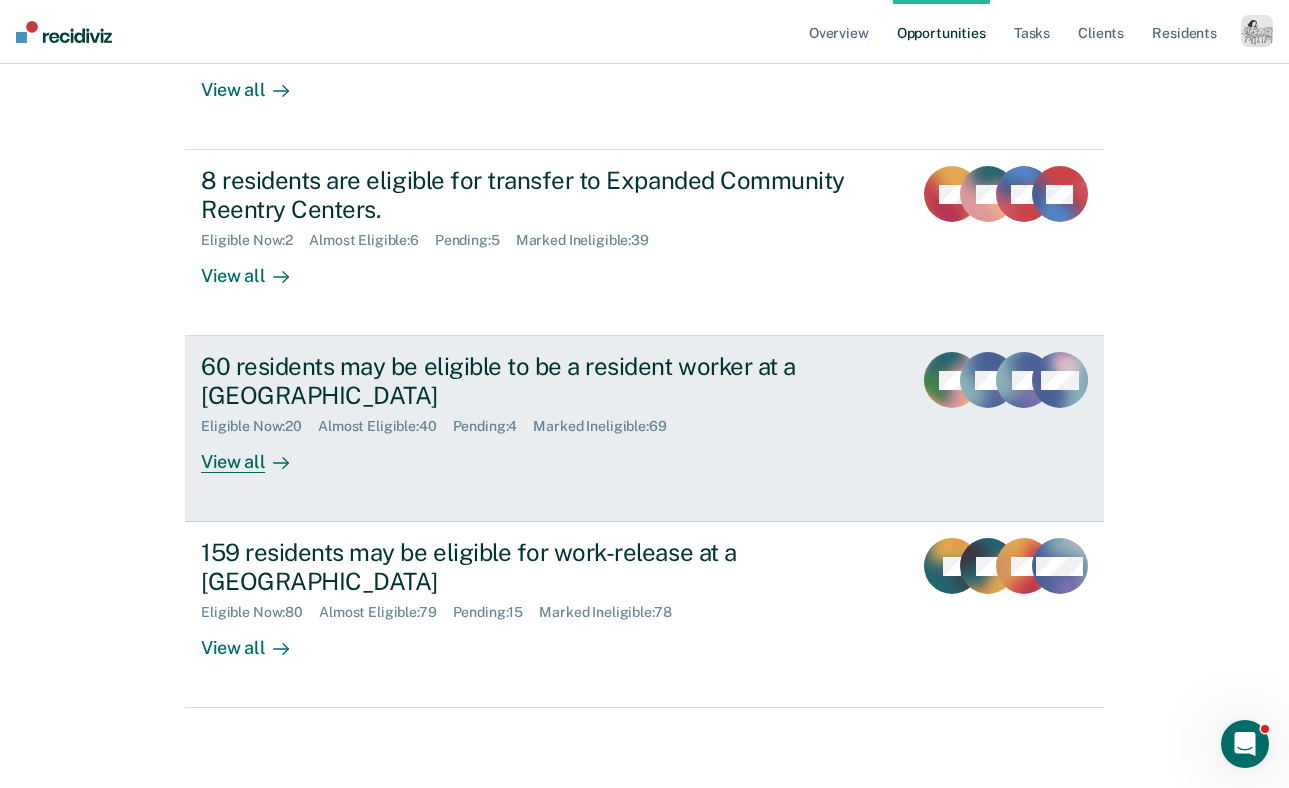 click on "View all" at bounding box center [257, 454] 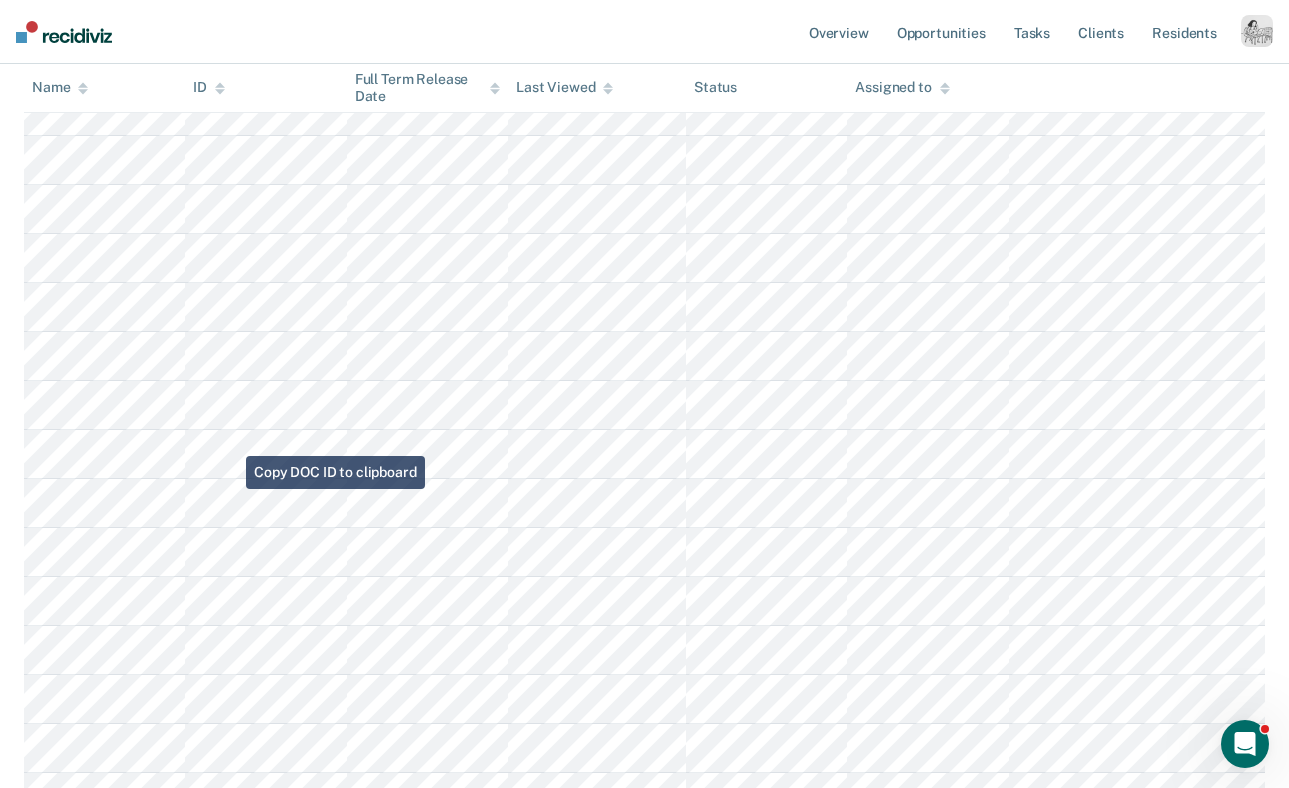 scroll, scrollTop: 0, scrollLeft: 0, axis: both 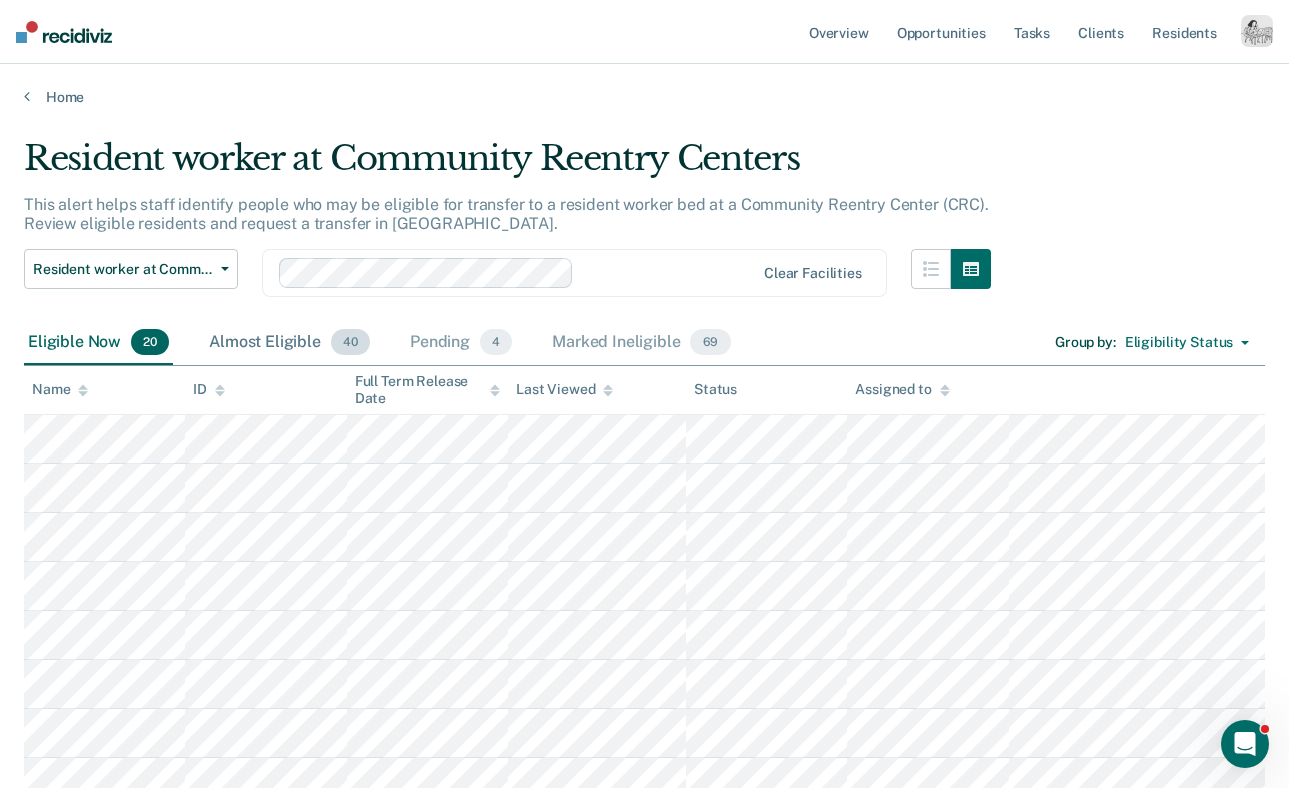 click on "Almost Eligible 40" at bounding box center (289, 343) 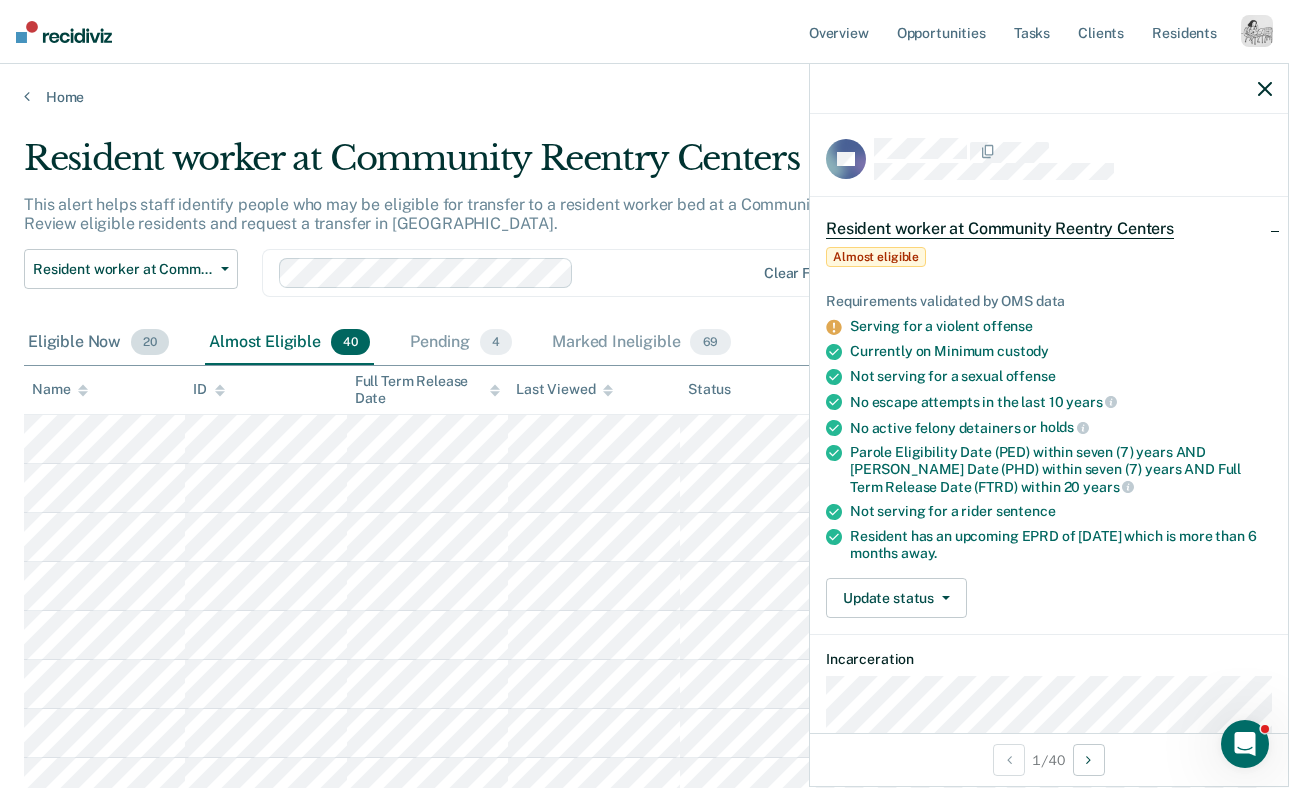 click on "Eligible Now 20" at bounding box center [98, 343] 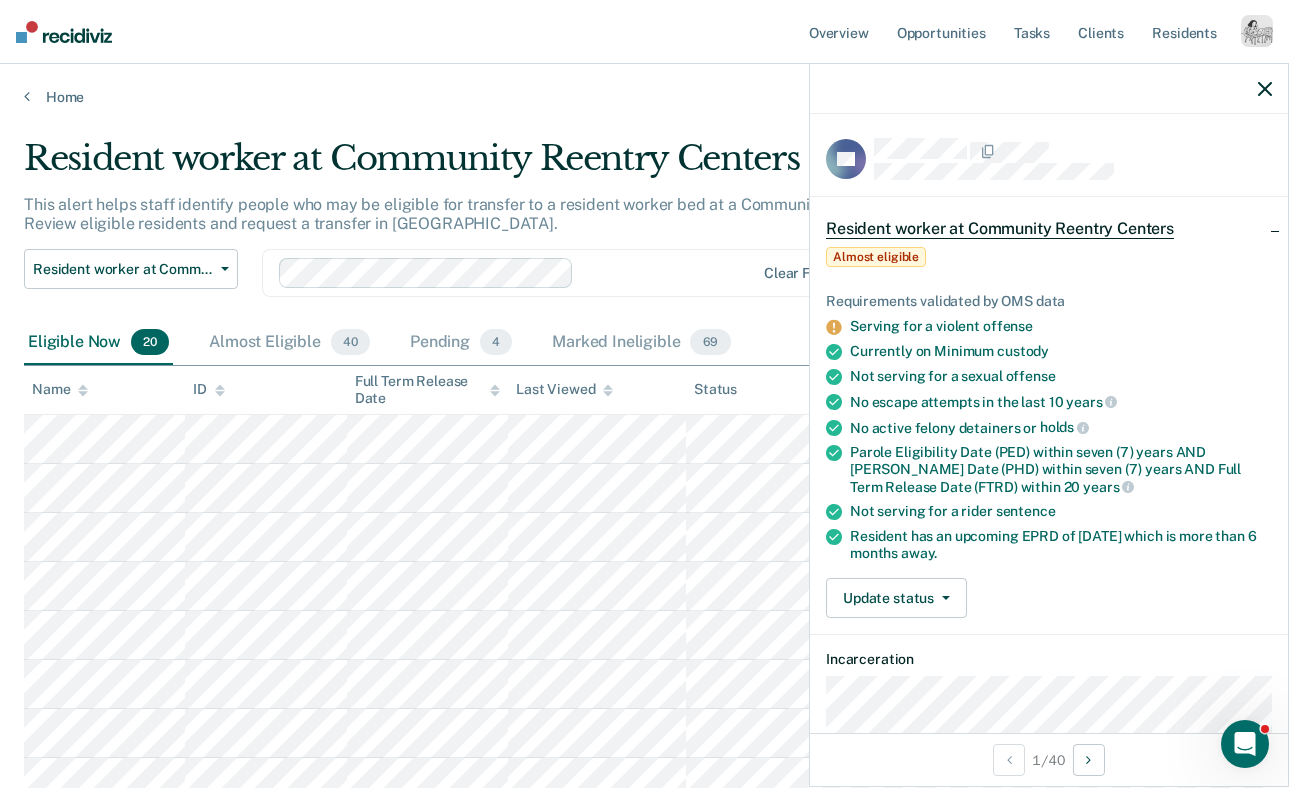 click at bounding box center (1049, 89) 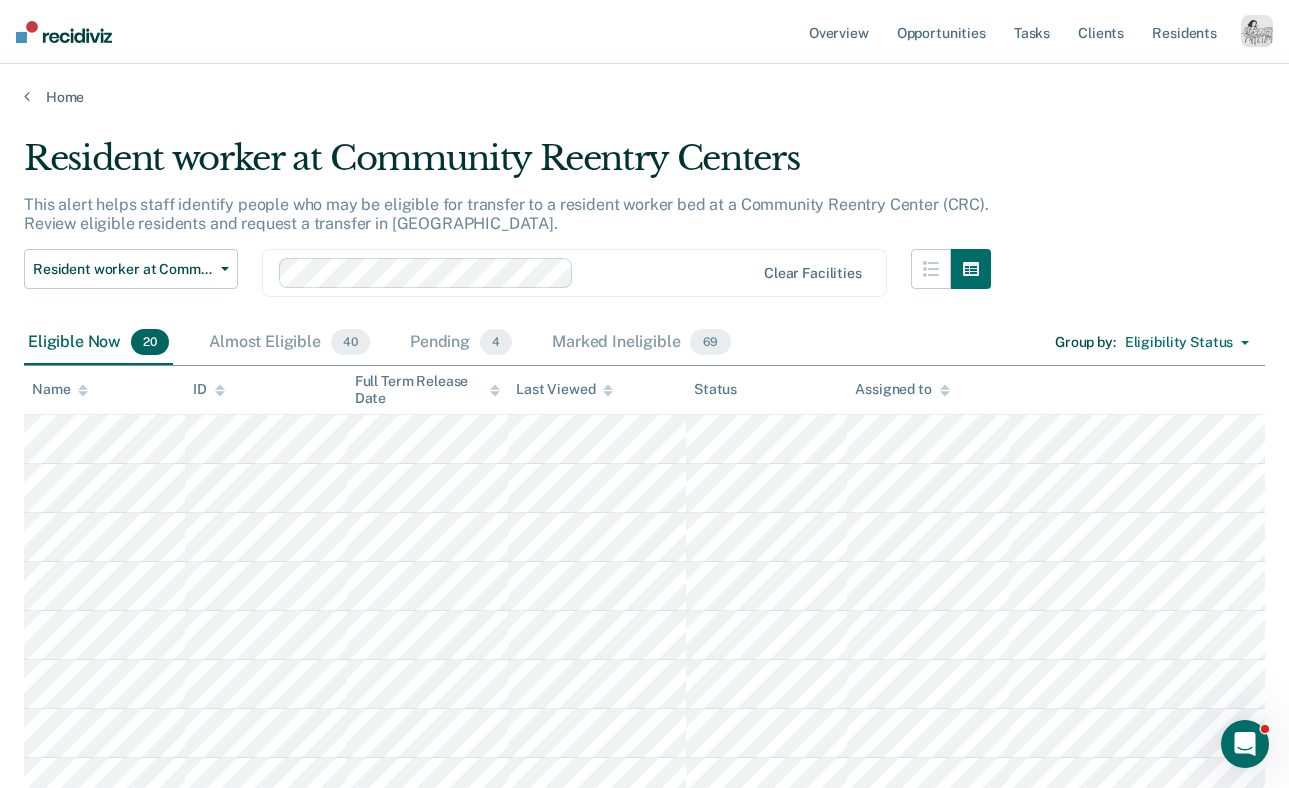 click on "Home" at bounding box center [644, 85] 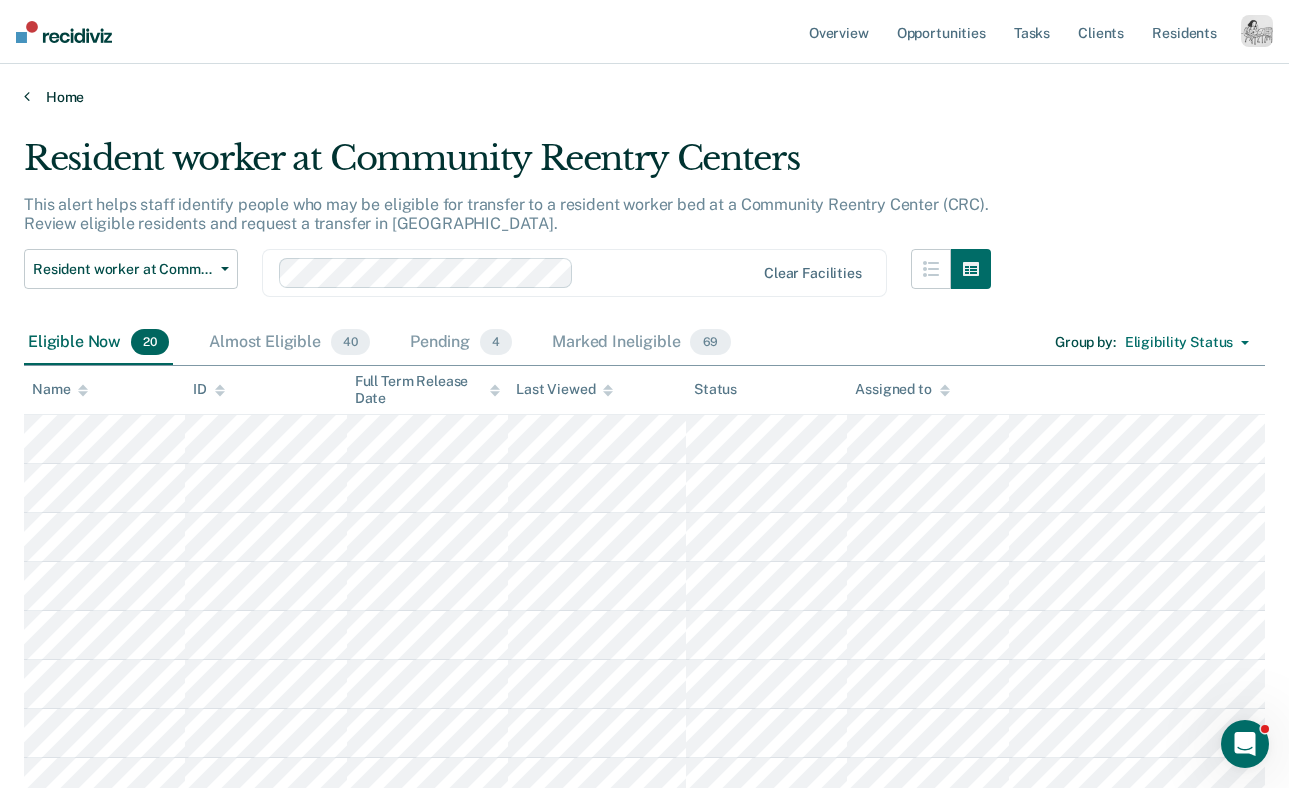 click on "Home" at bounding box center (644, 97) 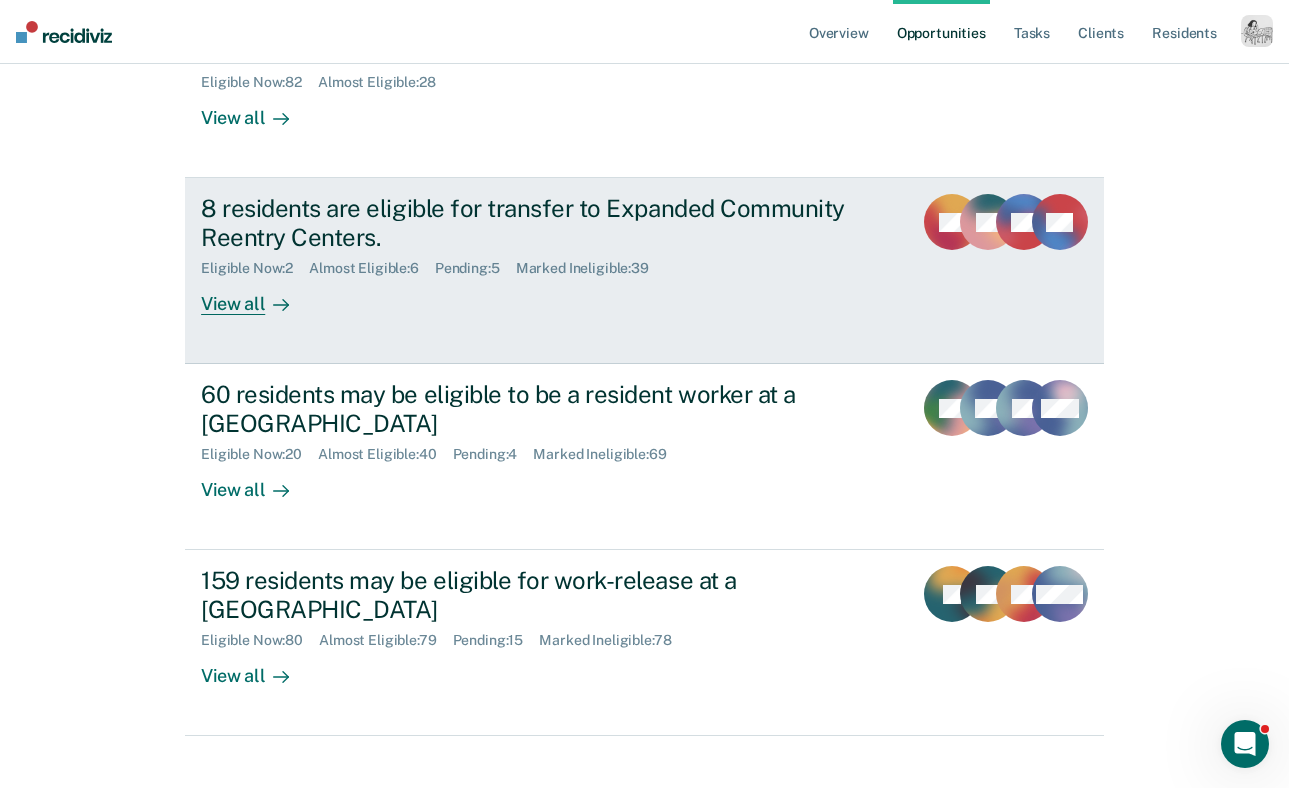 scroll, scrollTop: 377, scrollLeft: 0, axis: vertical 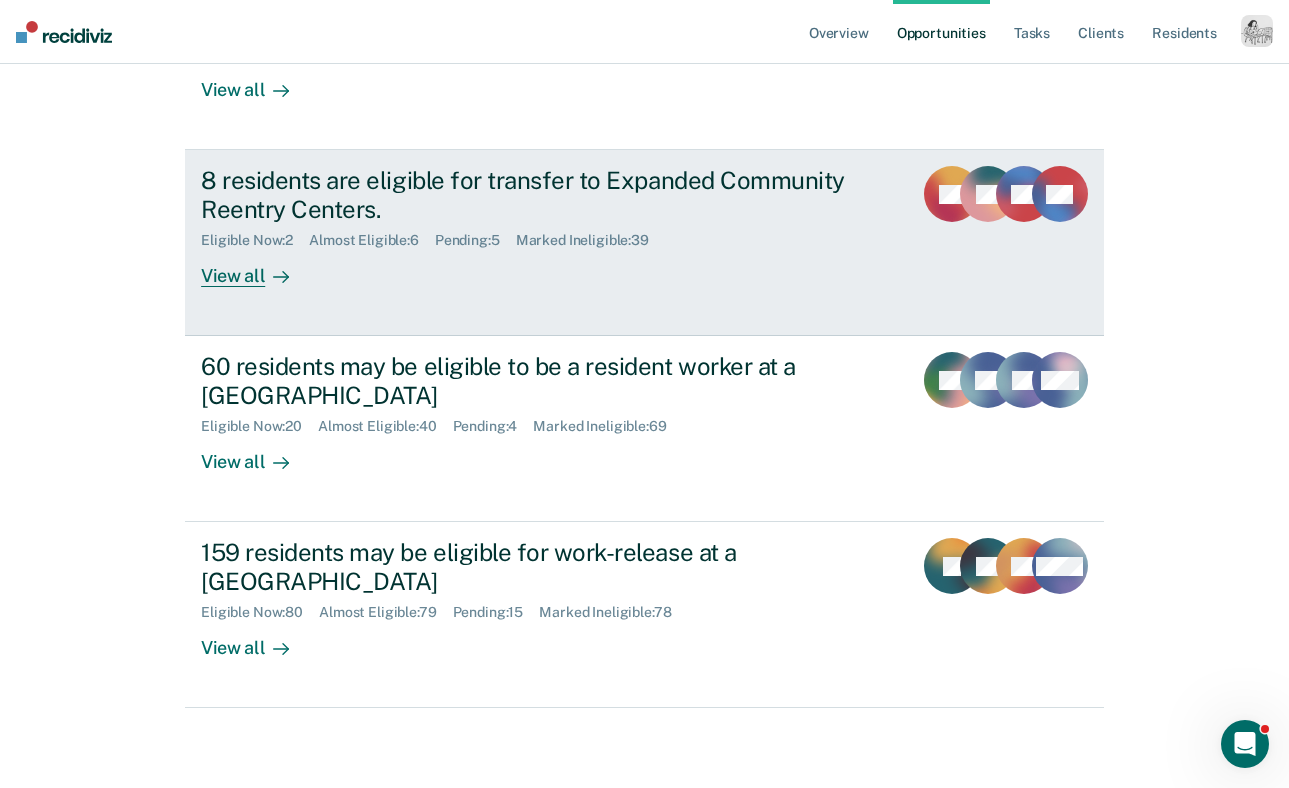 click on "View all" at bounding box center [257, 268] 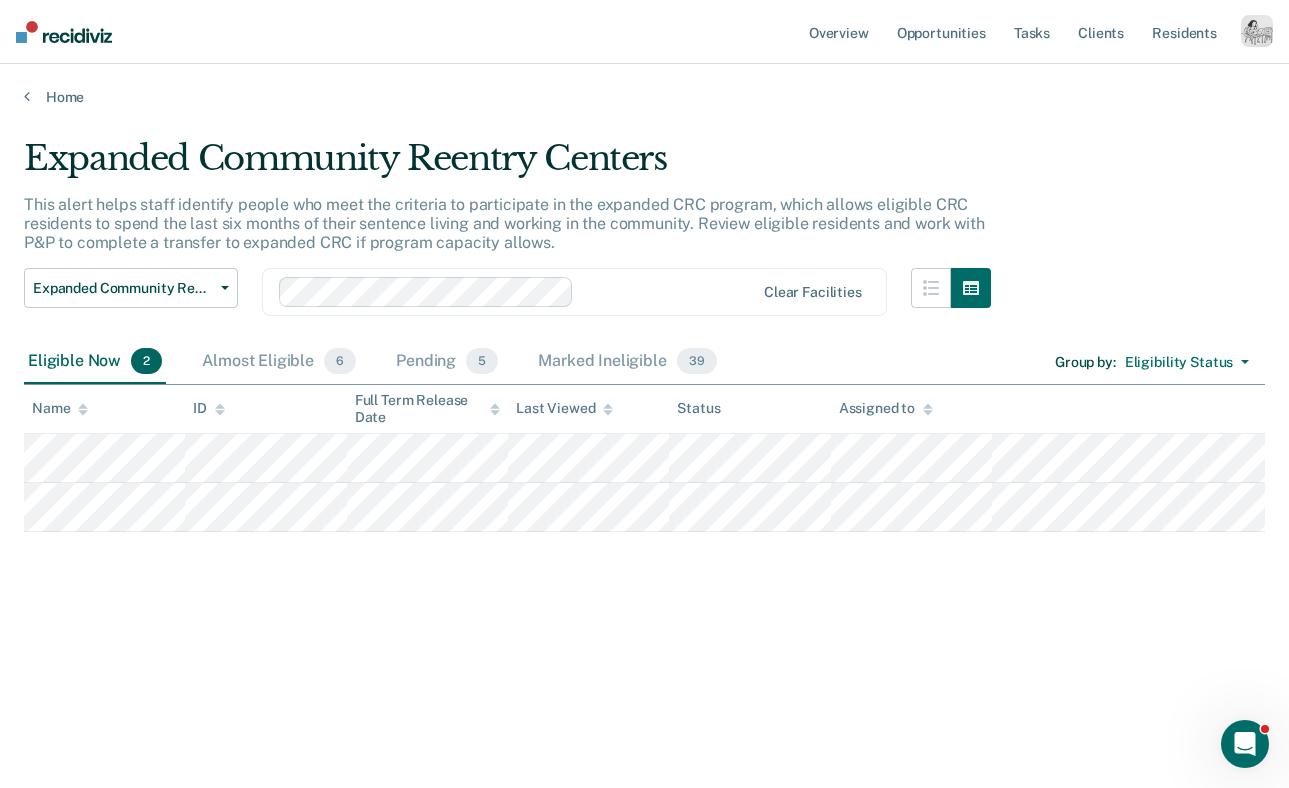 scroll, scrollTop: 0, scrollLeft: 0, axis: both 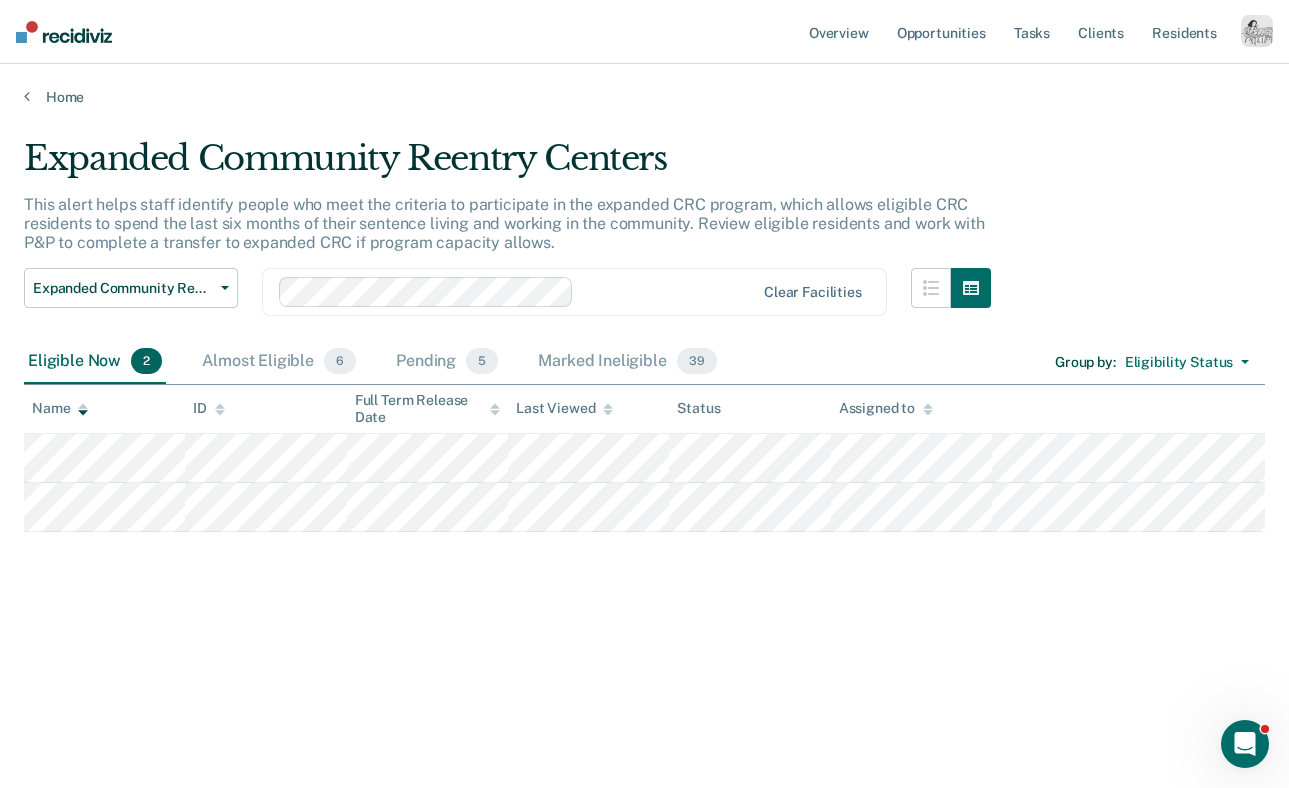 click 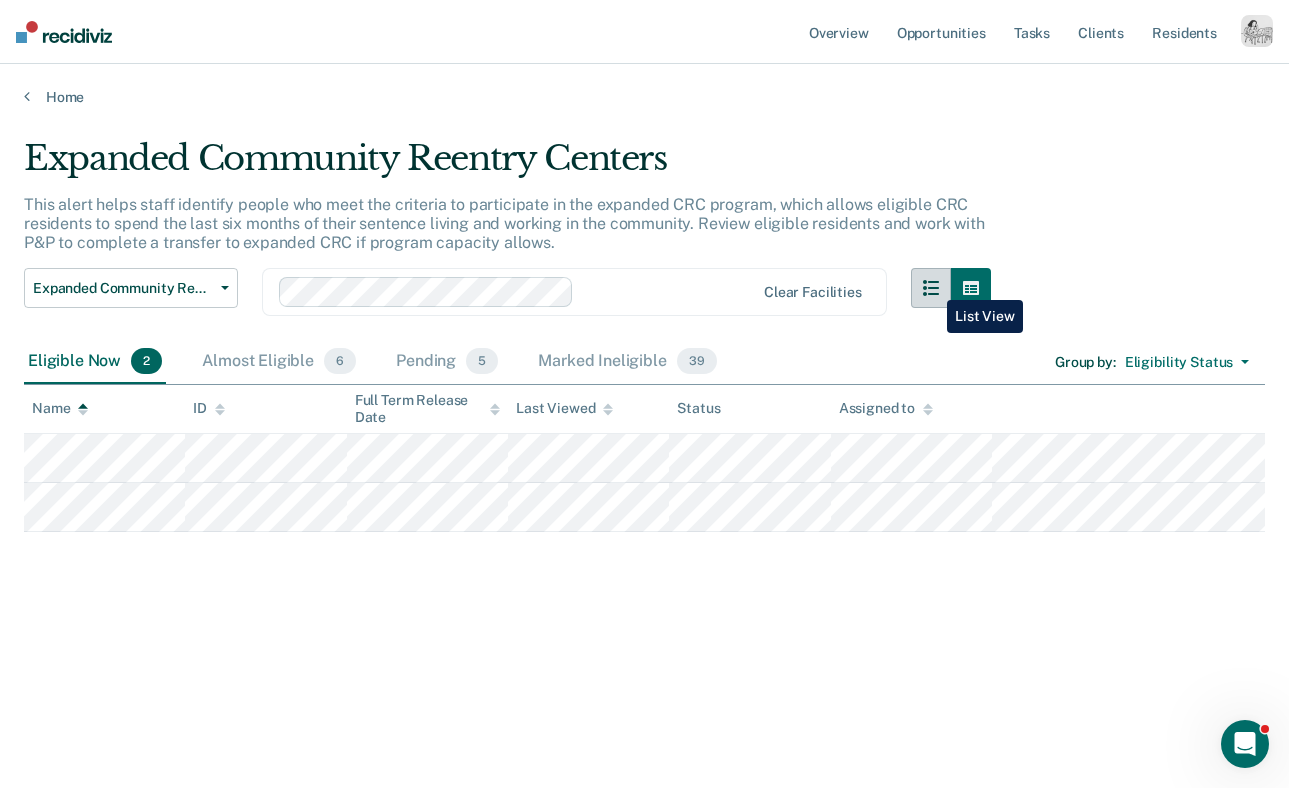 click 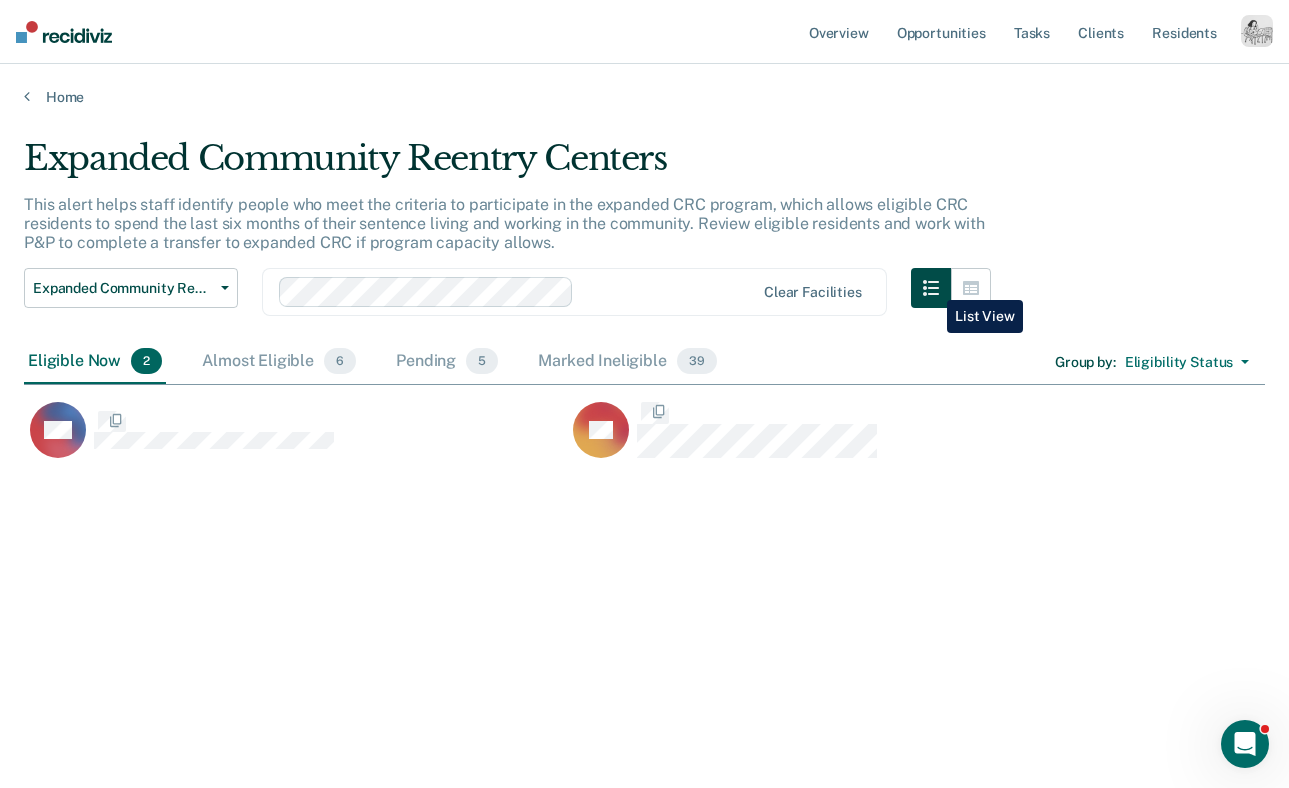 scroll, scrollTop: 1, scrollLeft: 1, axis: both 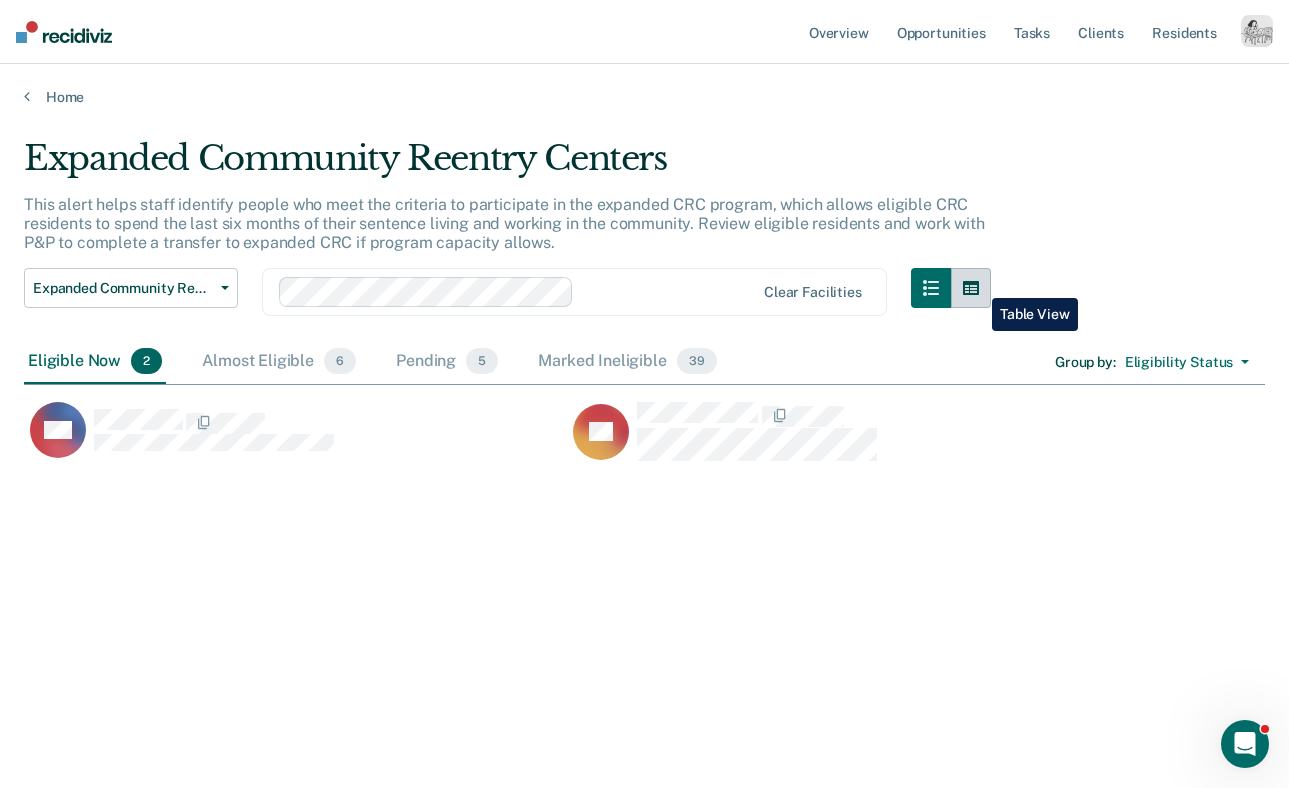 click 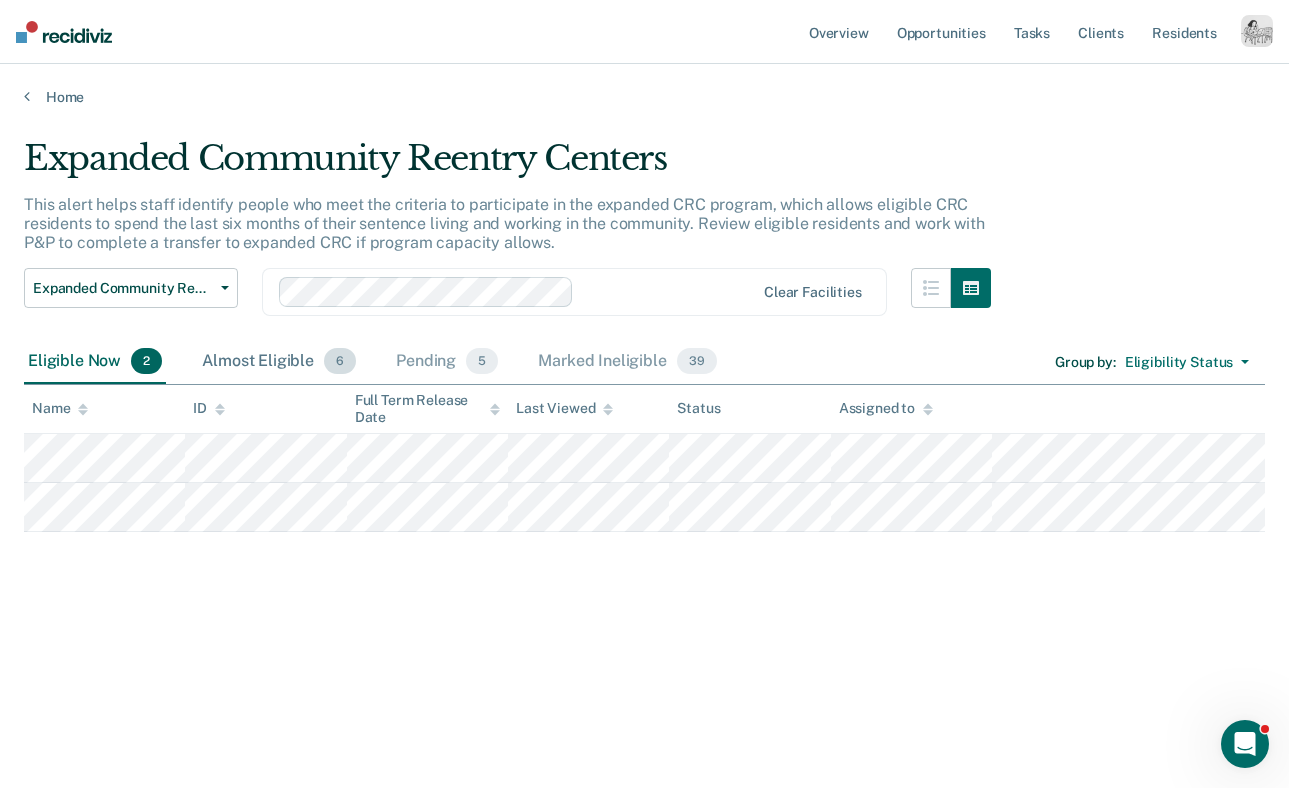click on "Almost Eligible 6" at bounding box center (279, 362) 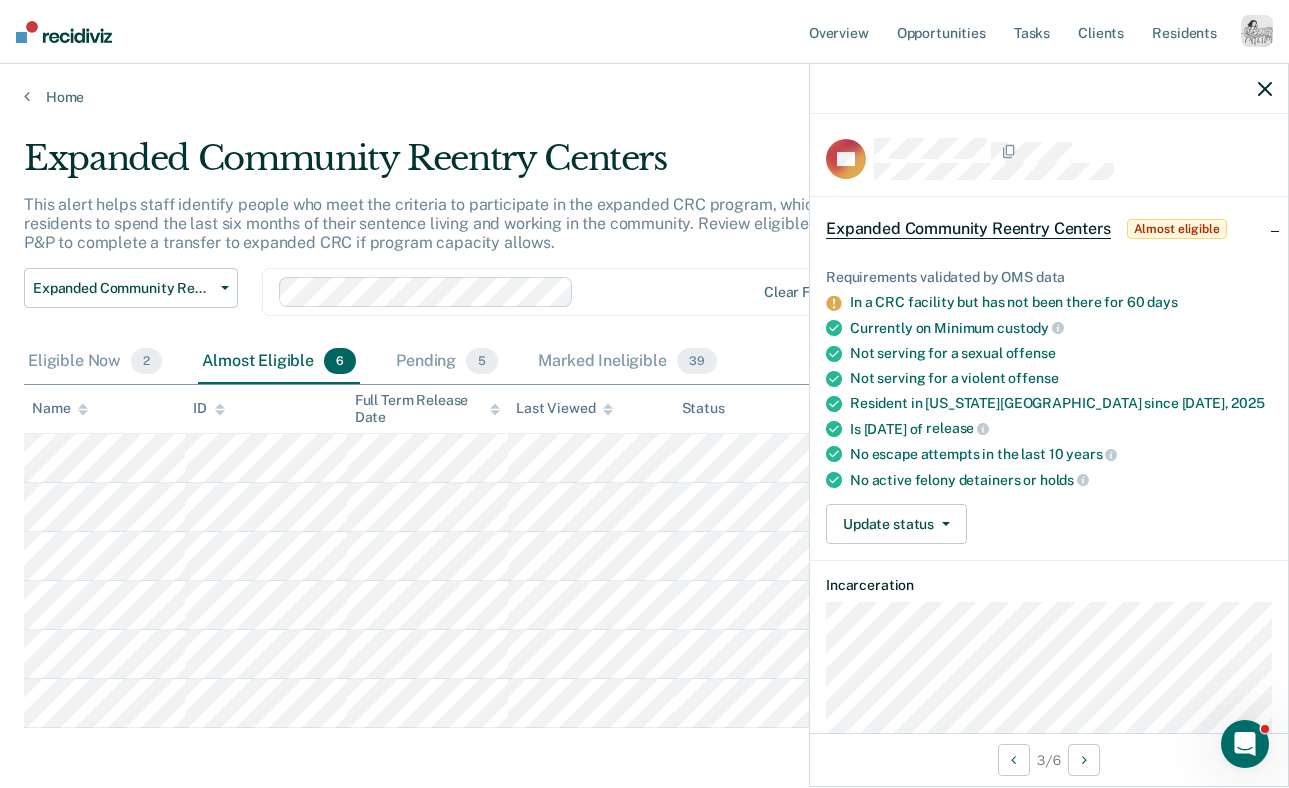 click at bounding box center [1049, 89] 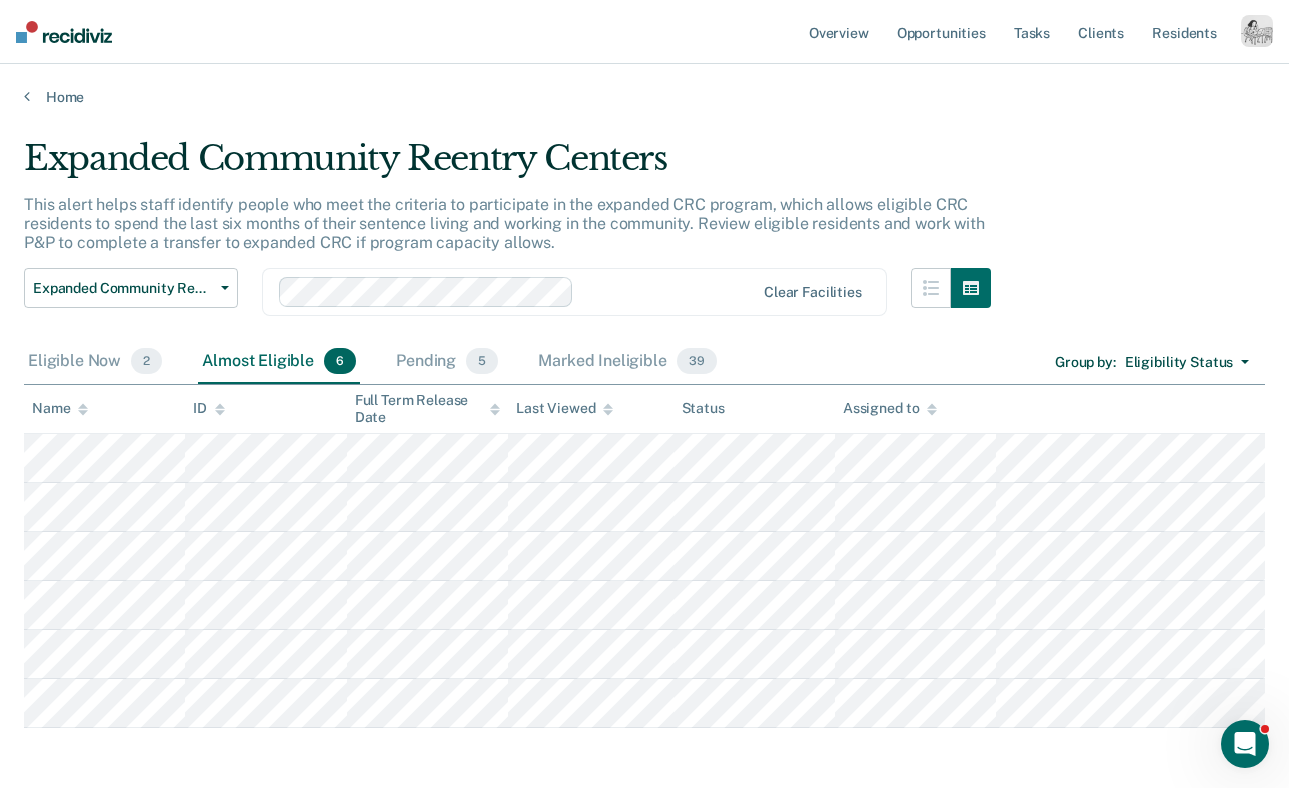 click on "Eligibility Status" at bounding box center [1187, 362] 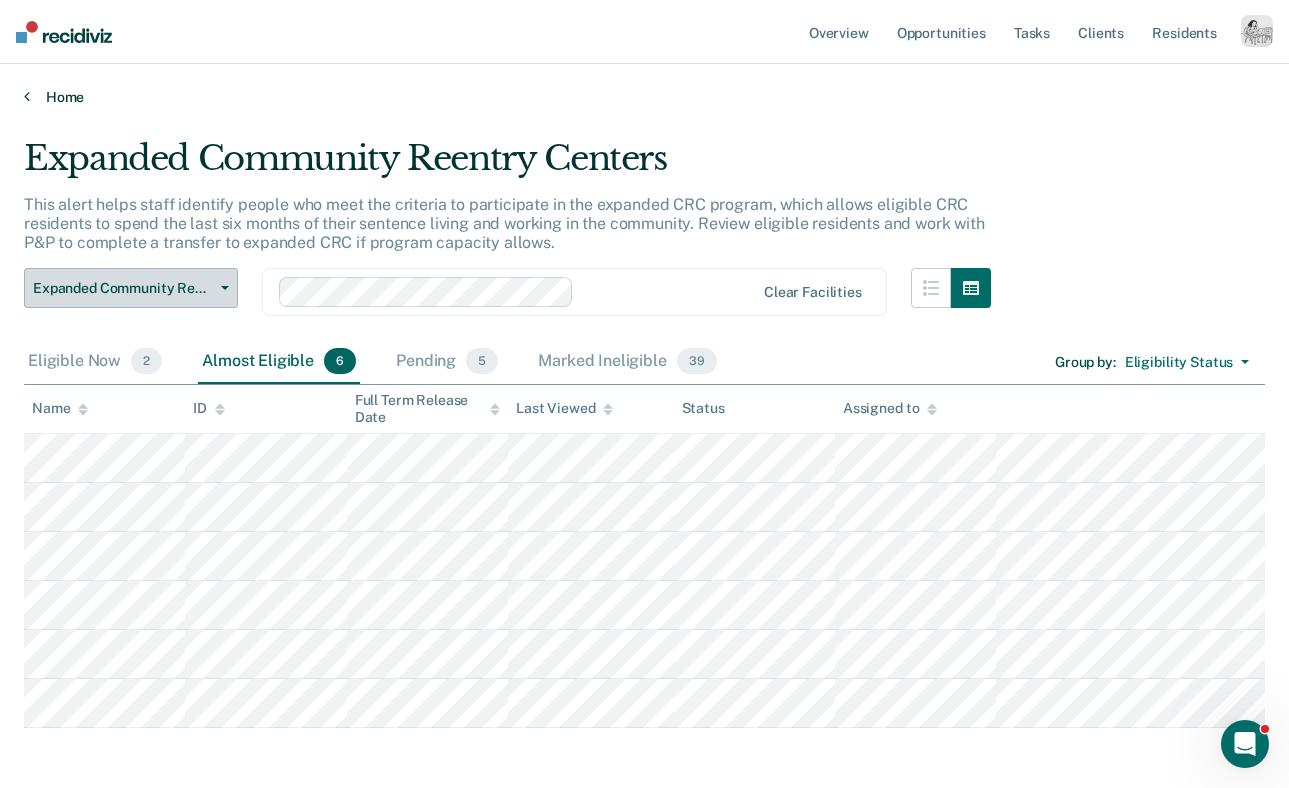 drag, startPoint x: 82, startPoint y: 104, endPoint x: 196, endPoint y: 285, distance: 213.90886 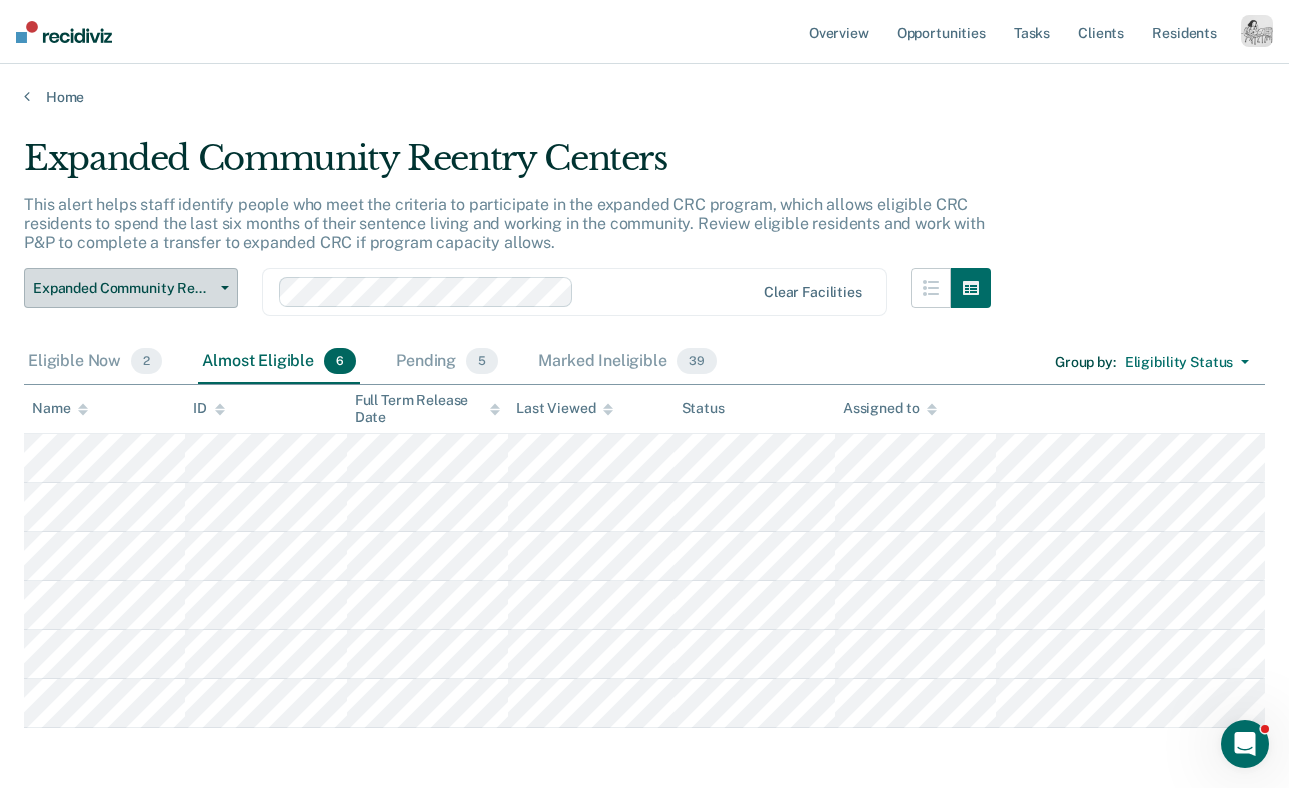 click on "Expanded Community Reentry Centers" at bounding box center [131, 288] 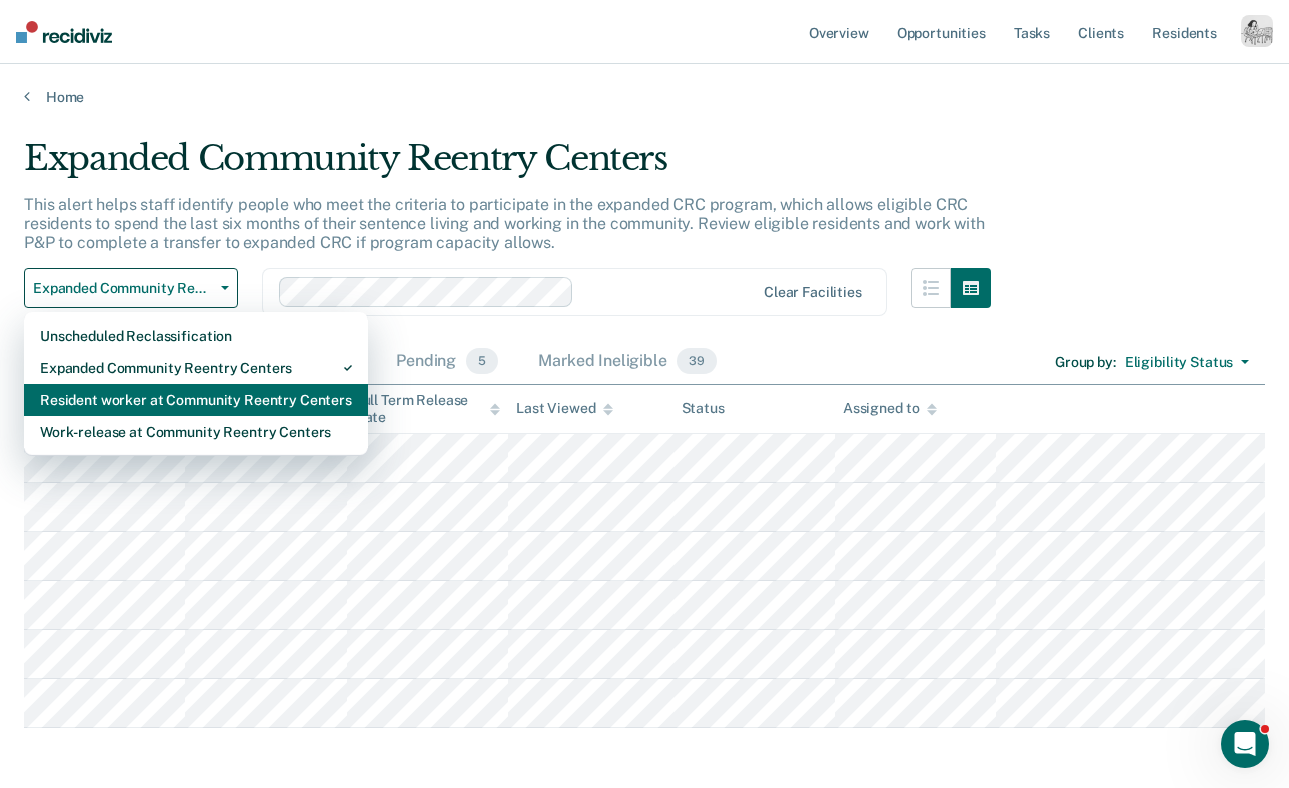 click on "Resident worker at Community Reentry Centers" at bounding box center [196, 400] 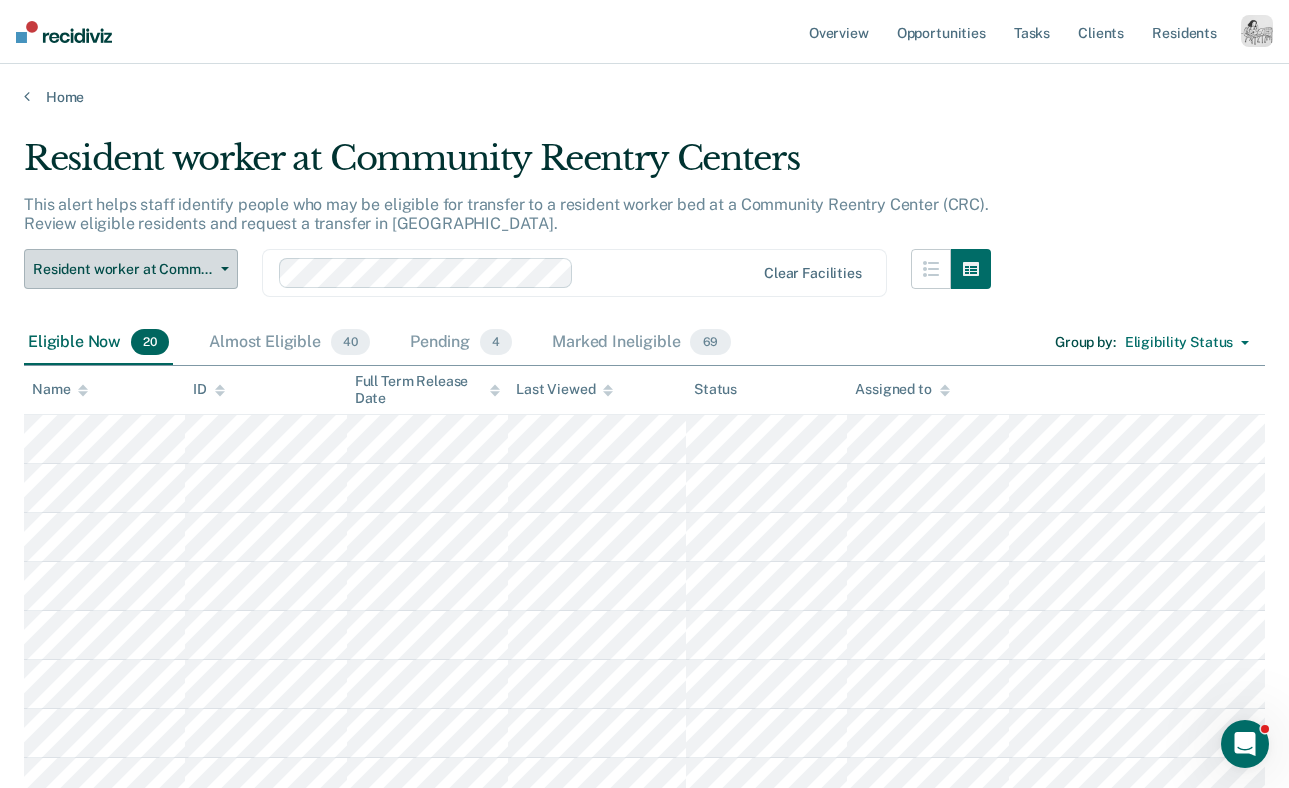 click on "Resident worker at Community Reentry Centers" at bounding box center [123, 269] 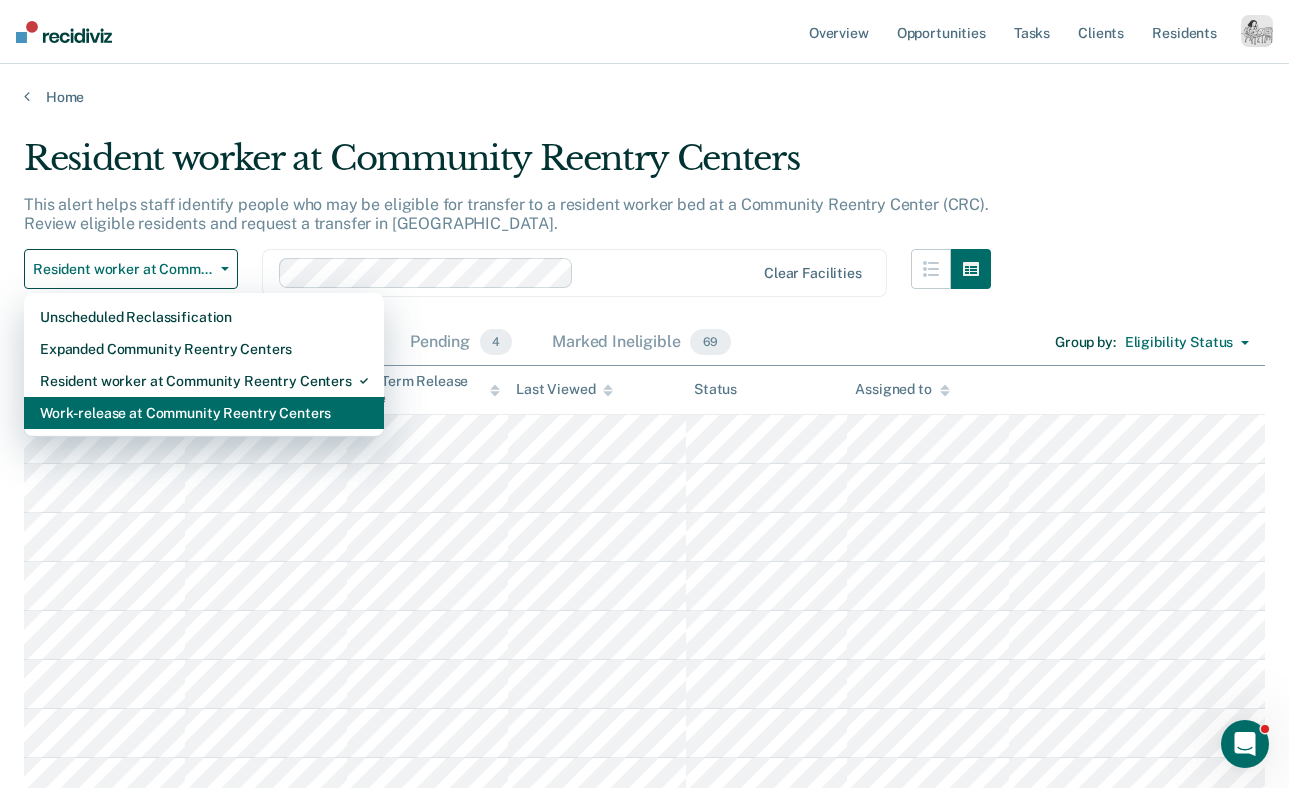 click on "Work-release at Community Reentry Centers" at bounding box center (204, 413) 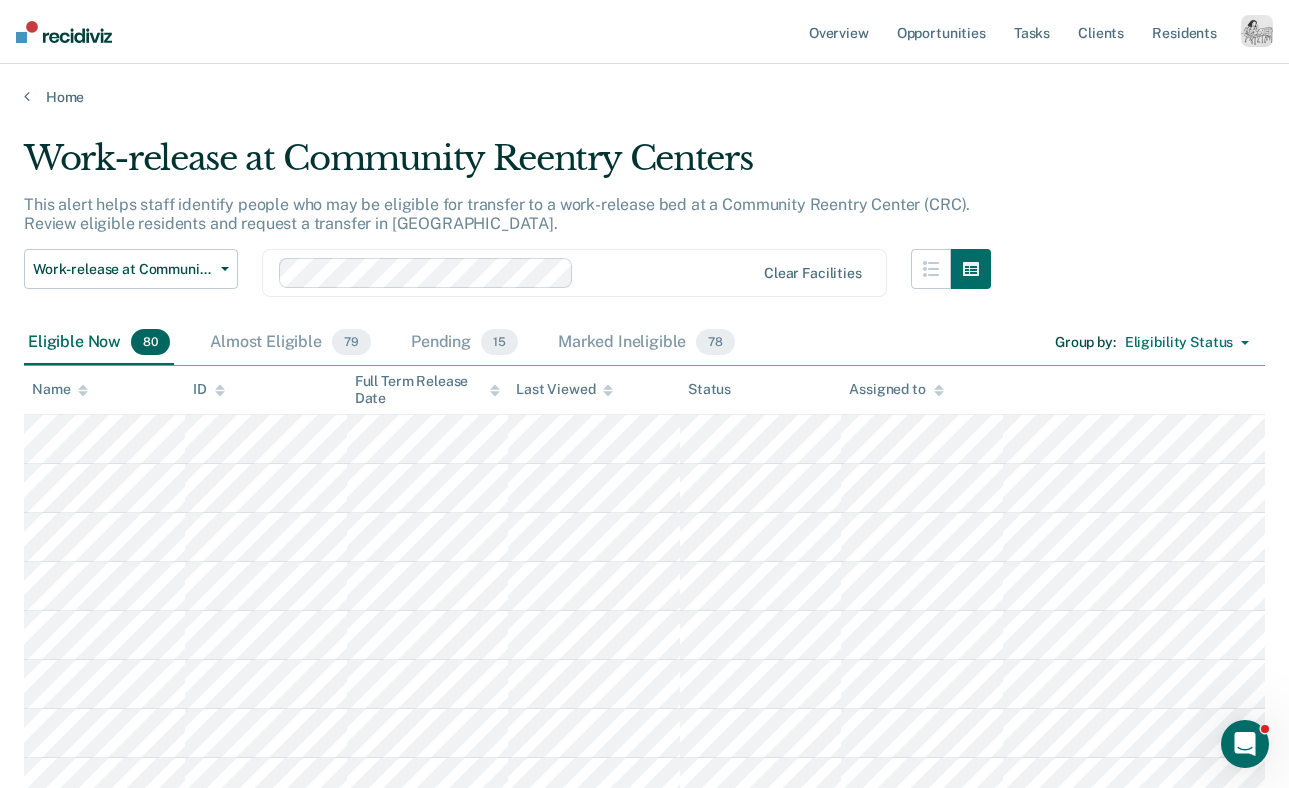 click at bounding box center [1257, 31] 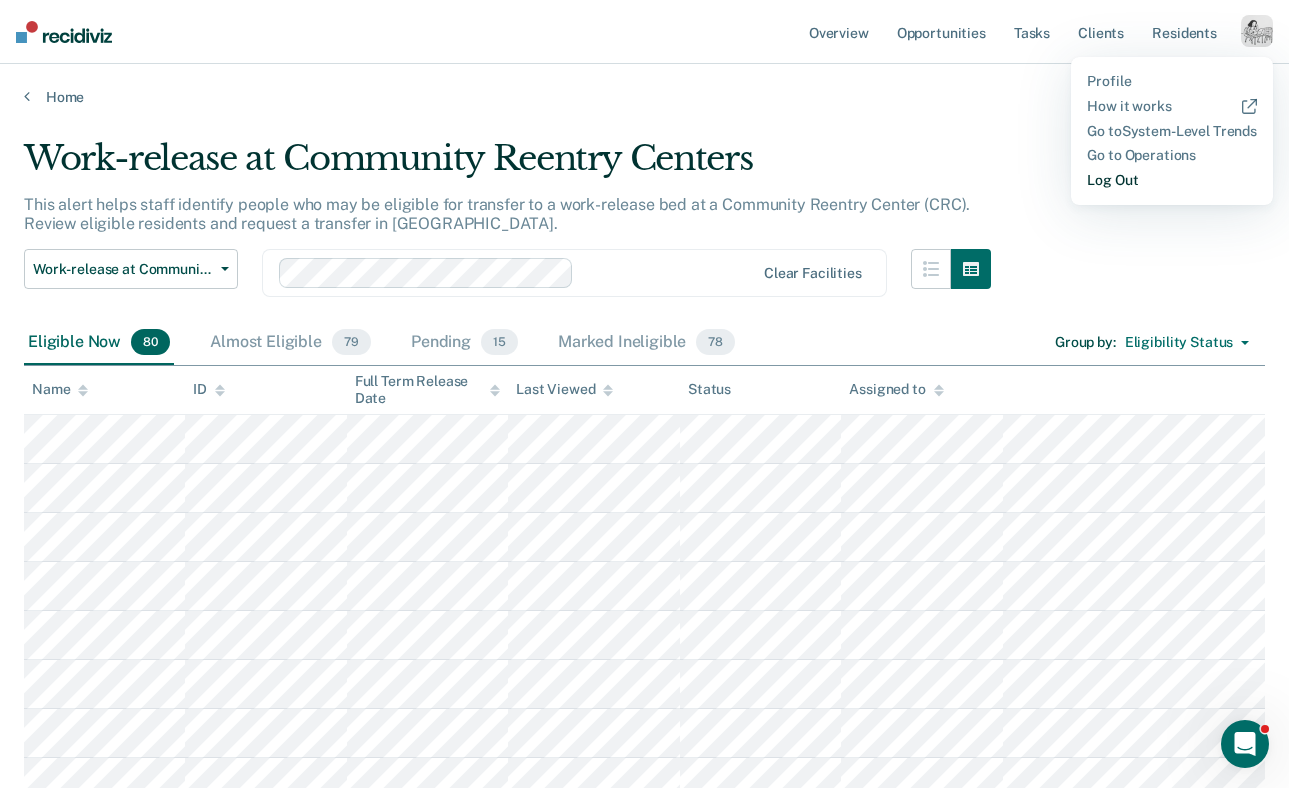 click on "Log Out" at bounding box center [1172, 180] 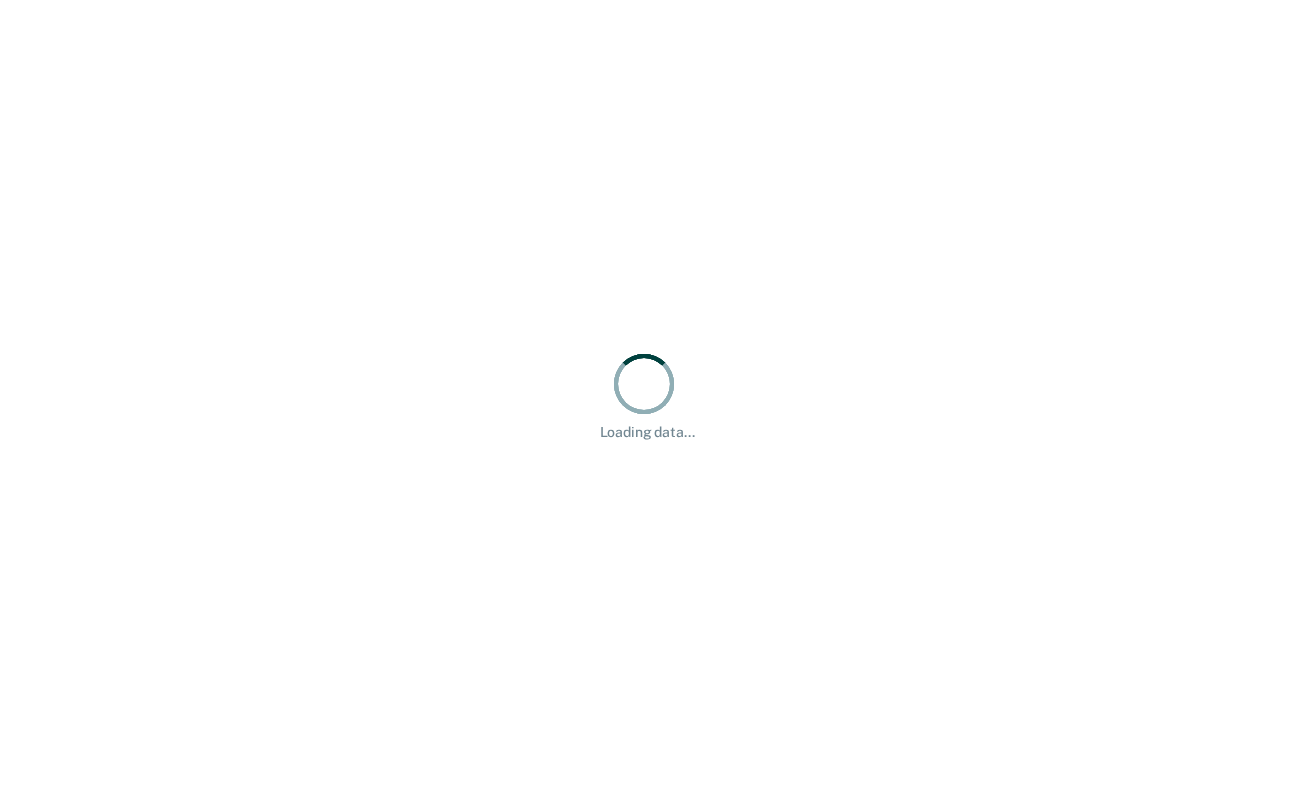 scroll, scrollTop: 0, scrollLeft: 0, axis: both 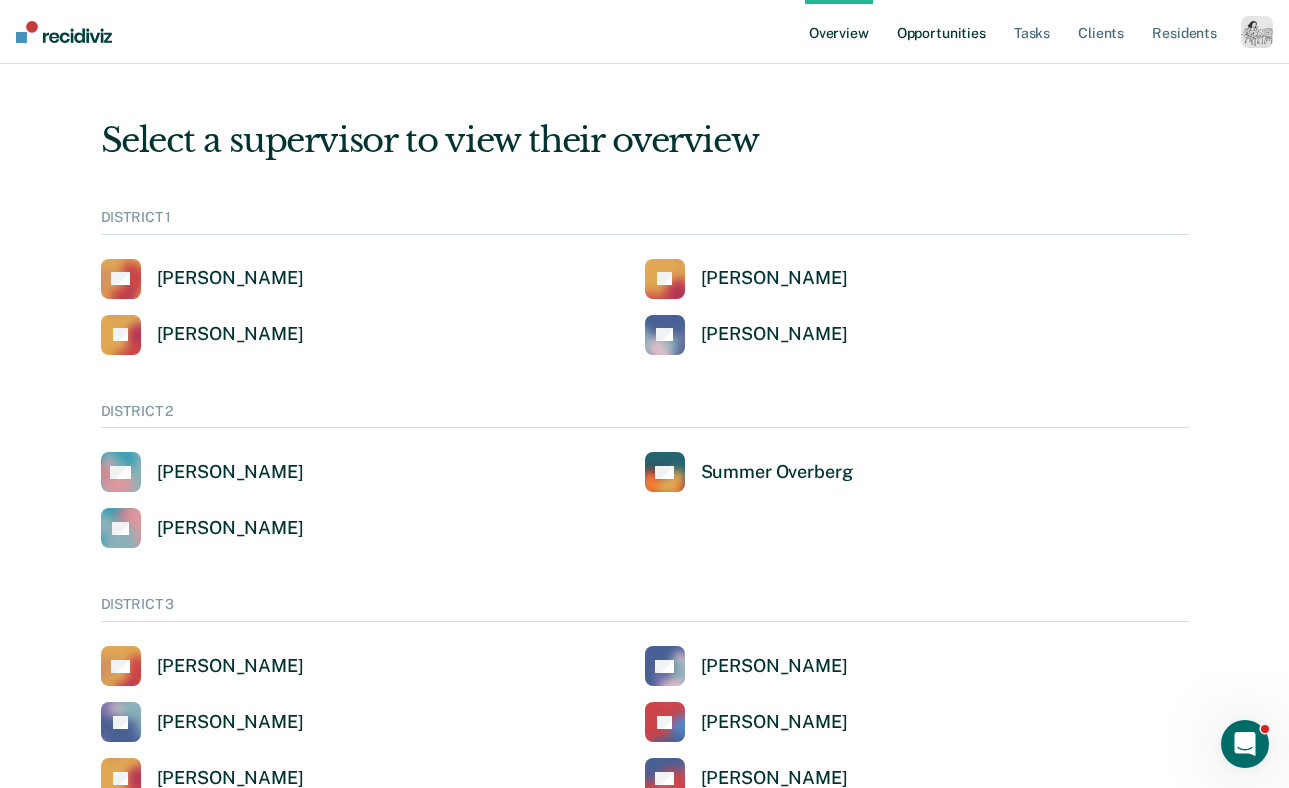 click on "Opportunities" at bounding box center [941, 32] 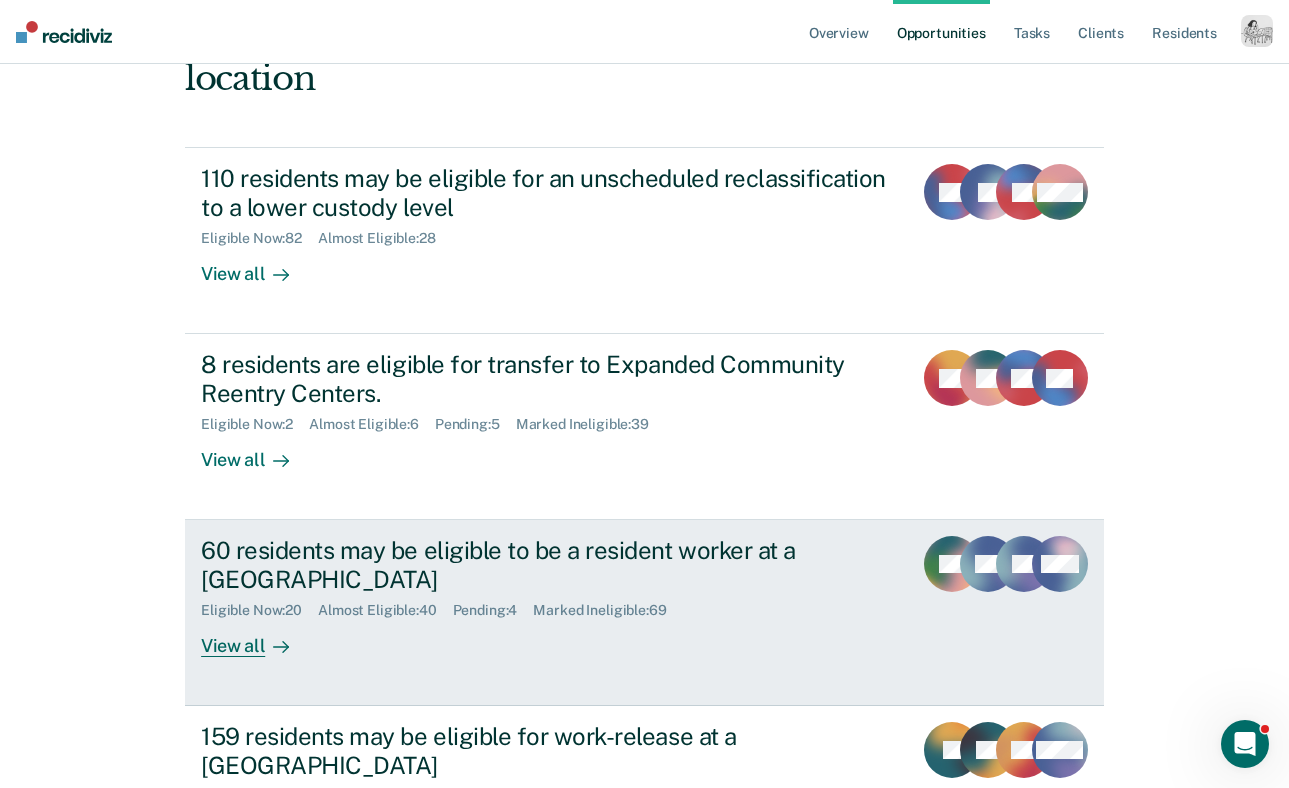 scroll, scrollTop: 377, scrollLeft: 0, axis: vertical 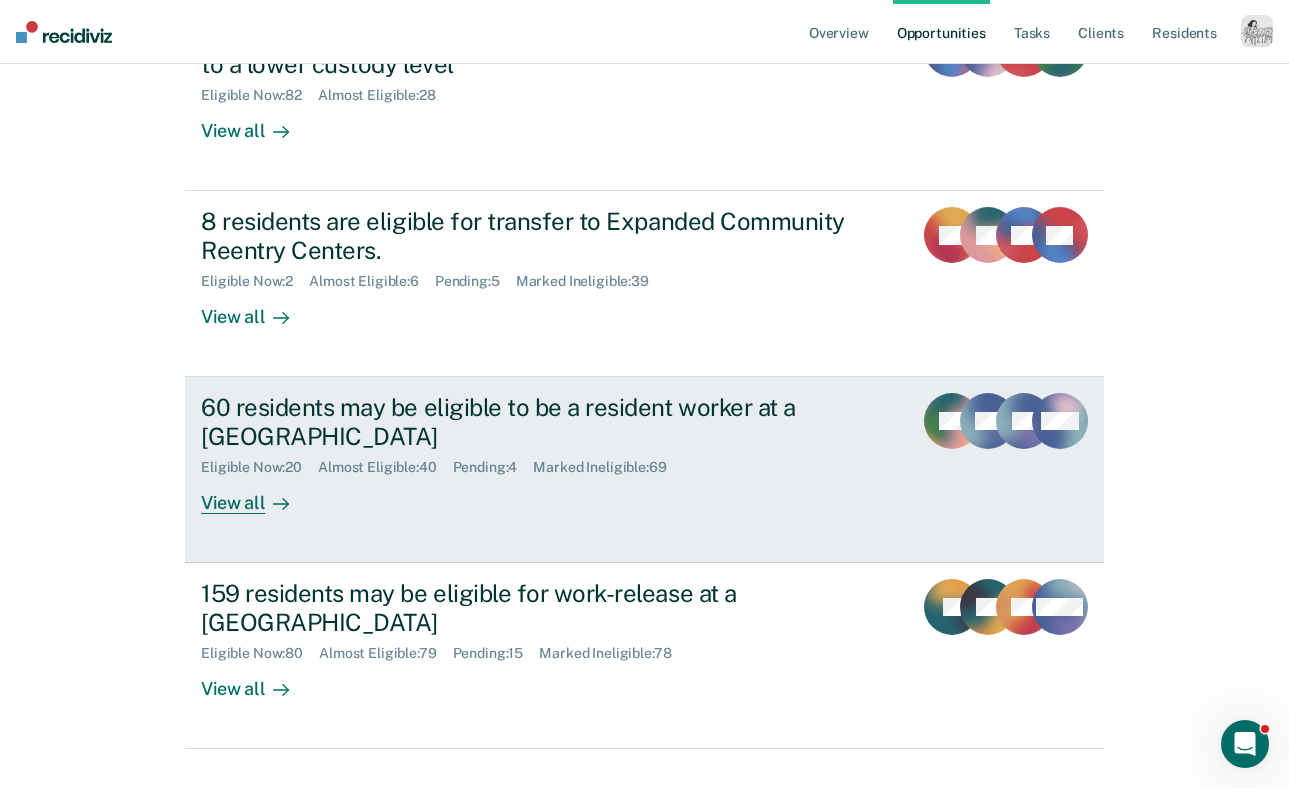 click on "60 residents may be eligible to be a resident worker at a Community Reentry Center Eligible Now :  20 Almost Eligible :  40 Pending :  4 Marked Ineligible :  69 View all   GB RG LA + 57" at bounding box center [644, 470] 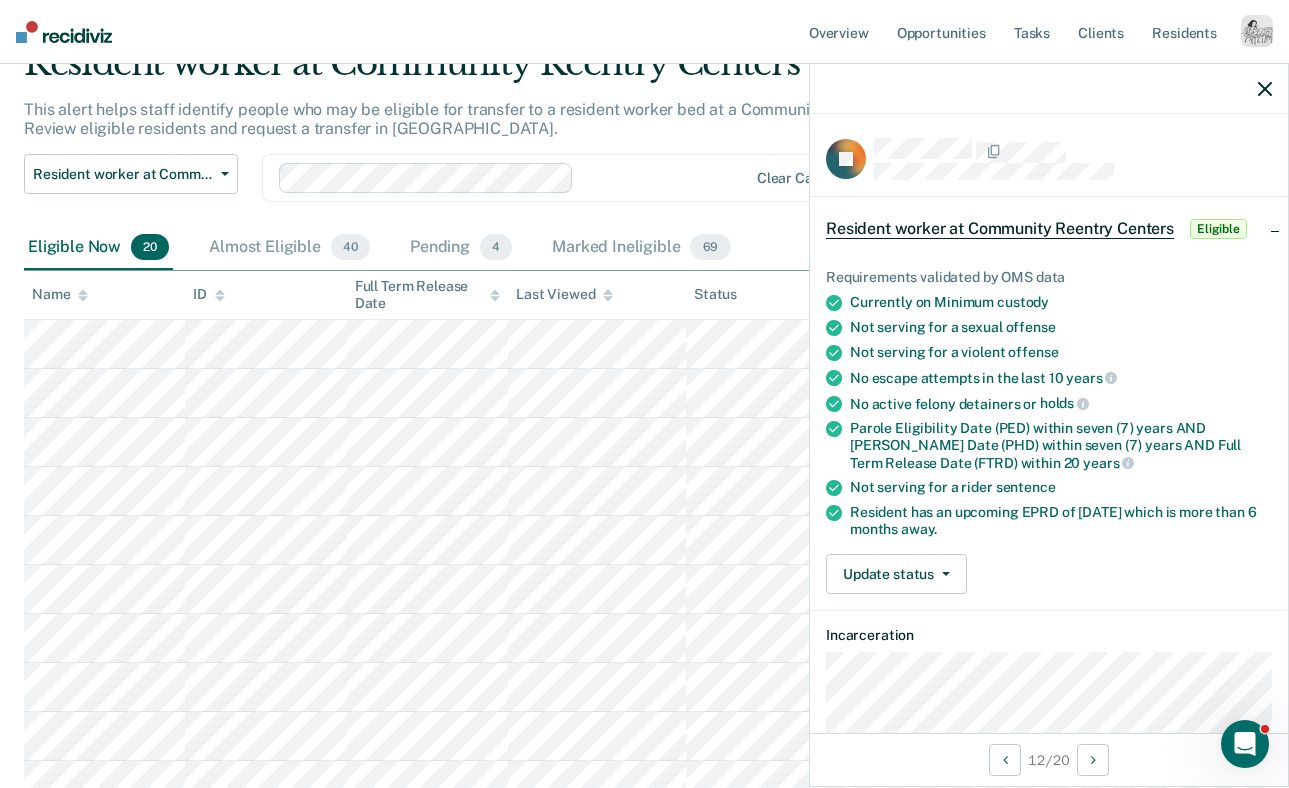 scroll, scrollTop: 0, scrollLeft: 0, axis: both 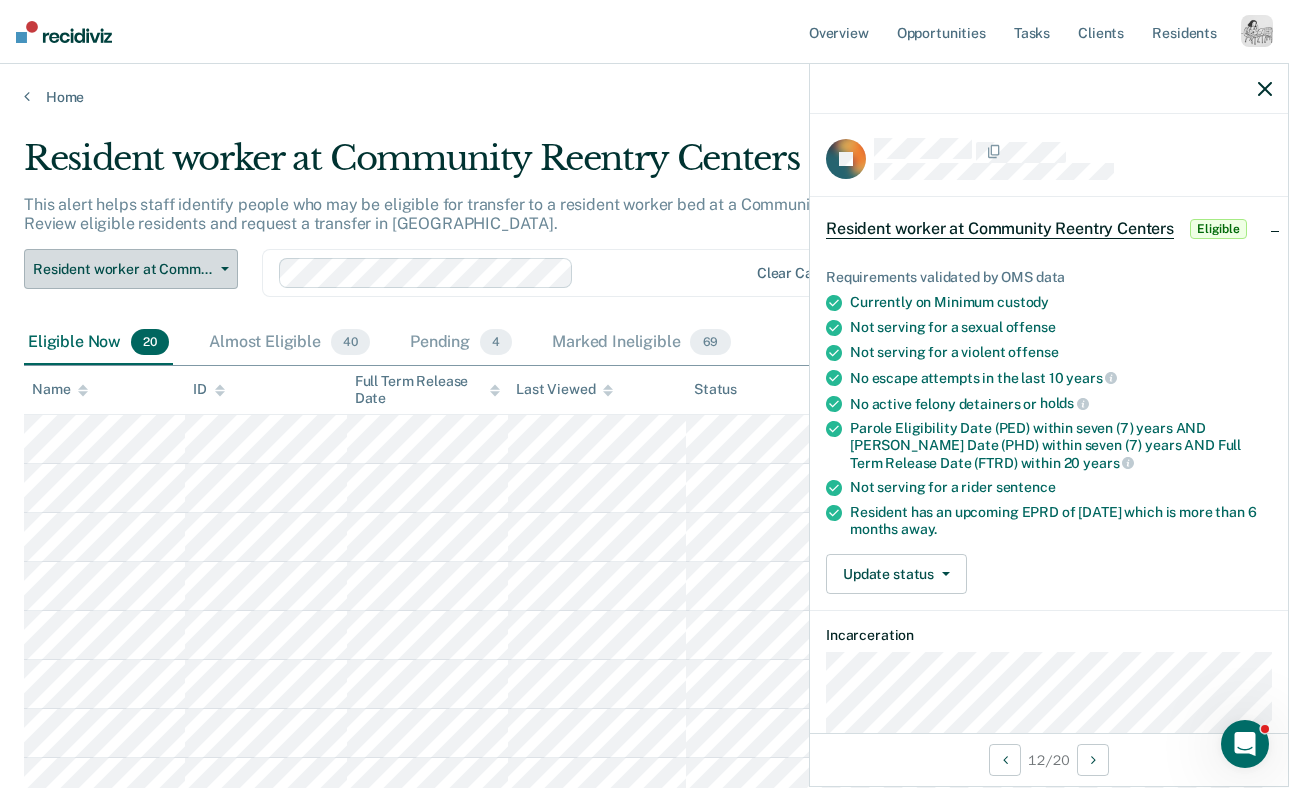 click on "Resident worker at Community Reentry Centers" at bounding box center [123, 269] 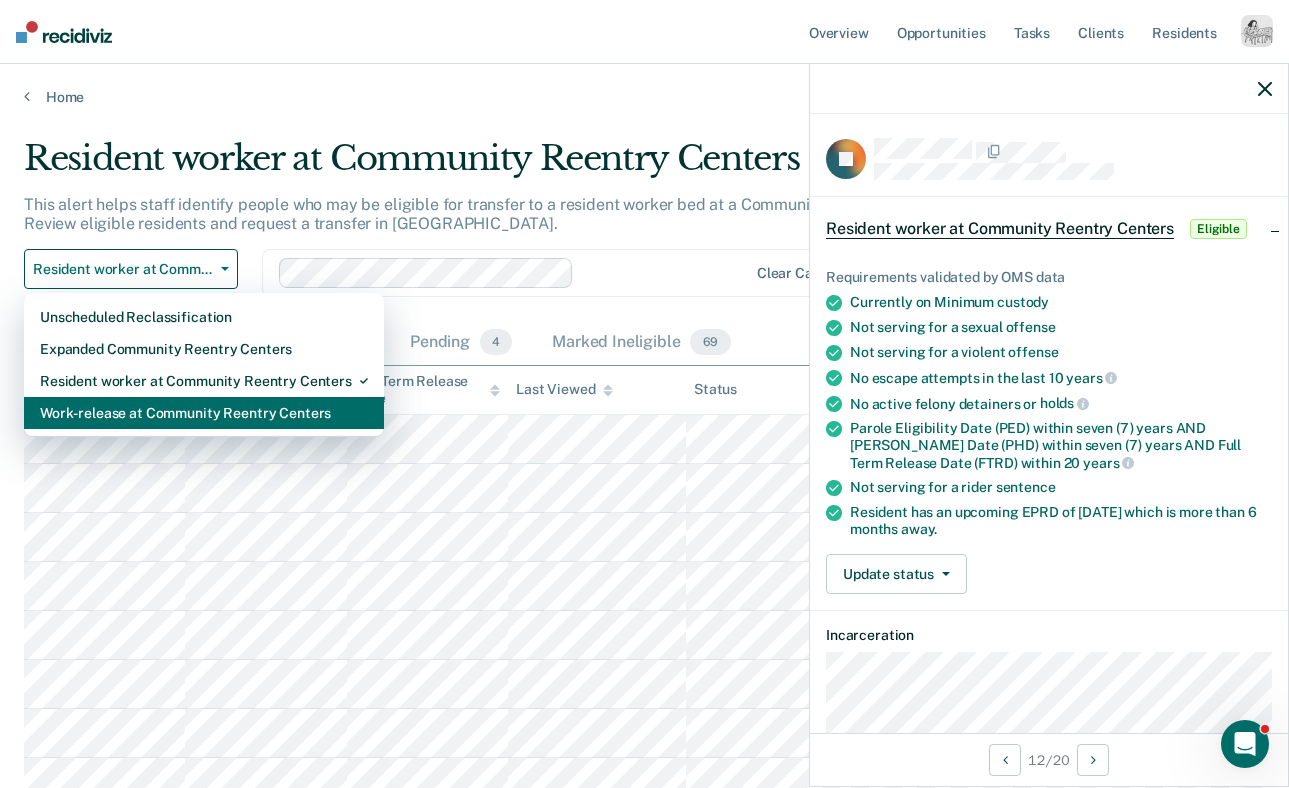 click on "Work-release at Community Reentry Centers" at bounding box center [204, 413] 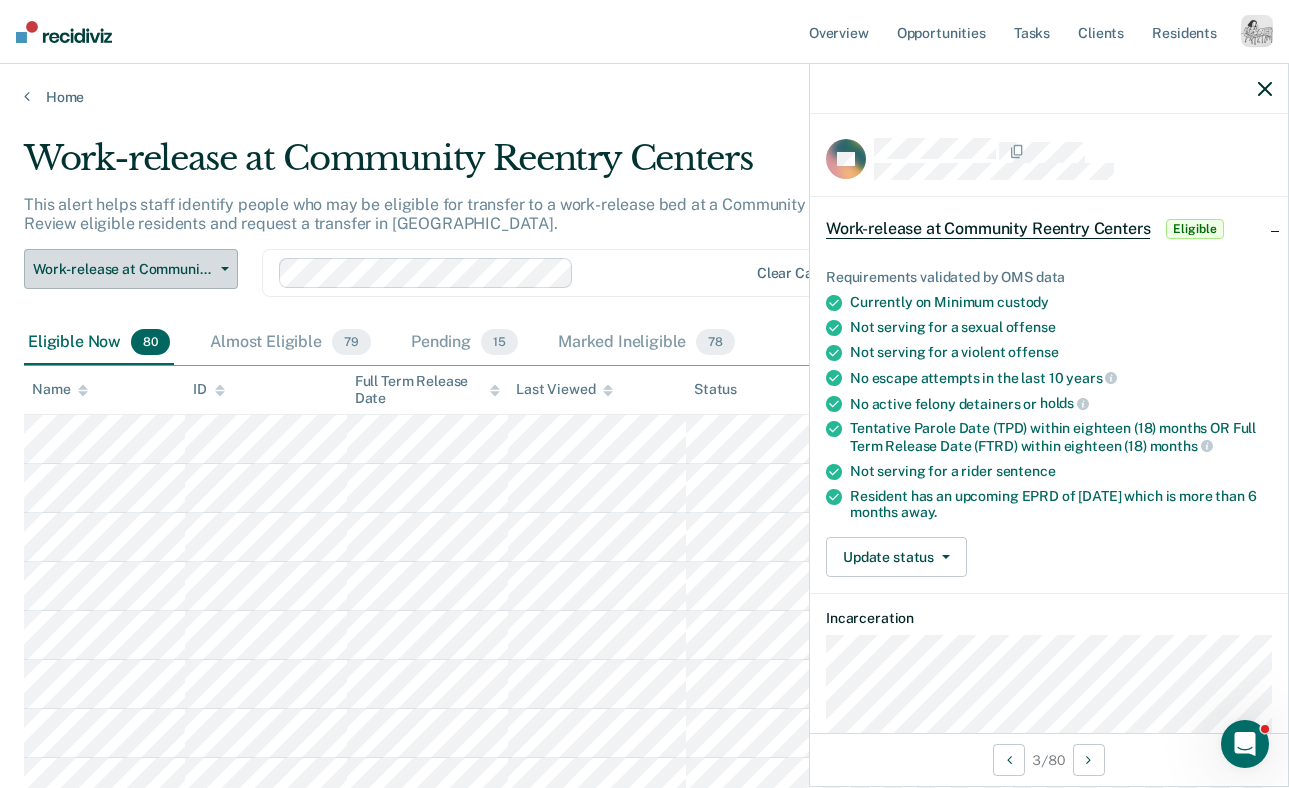 click on "Work-release at Community Reentry Centers" at bounding box center [131, 269] 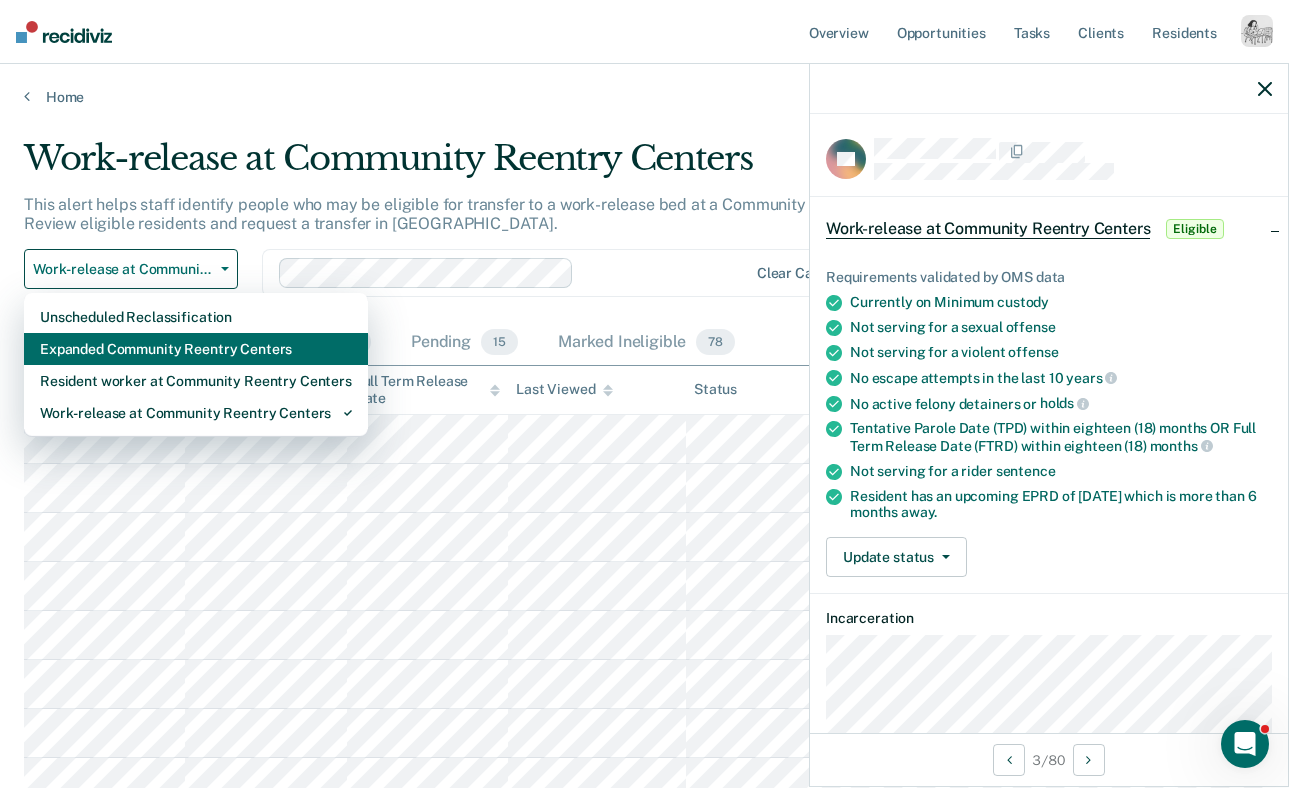 click on "Expanded Community Reentry Centers" at bounding box center (196, 349) 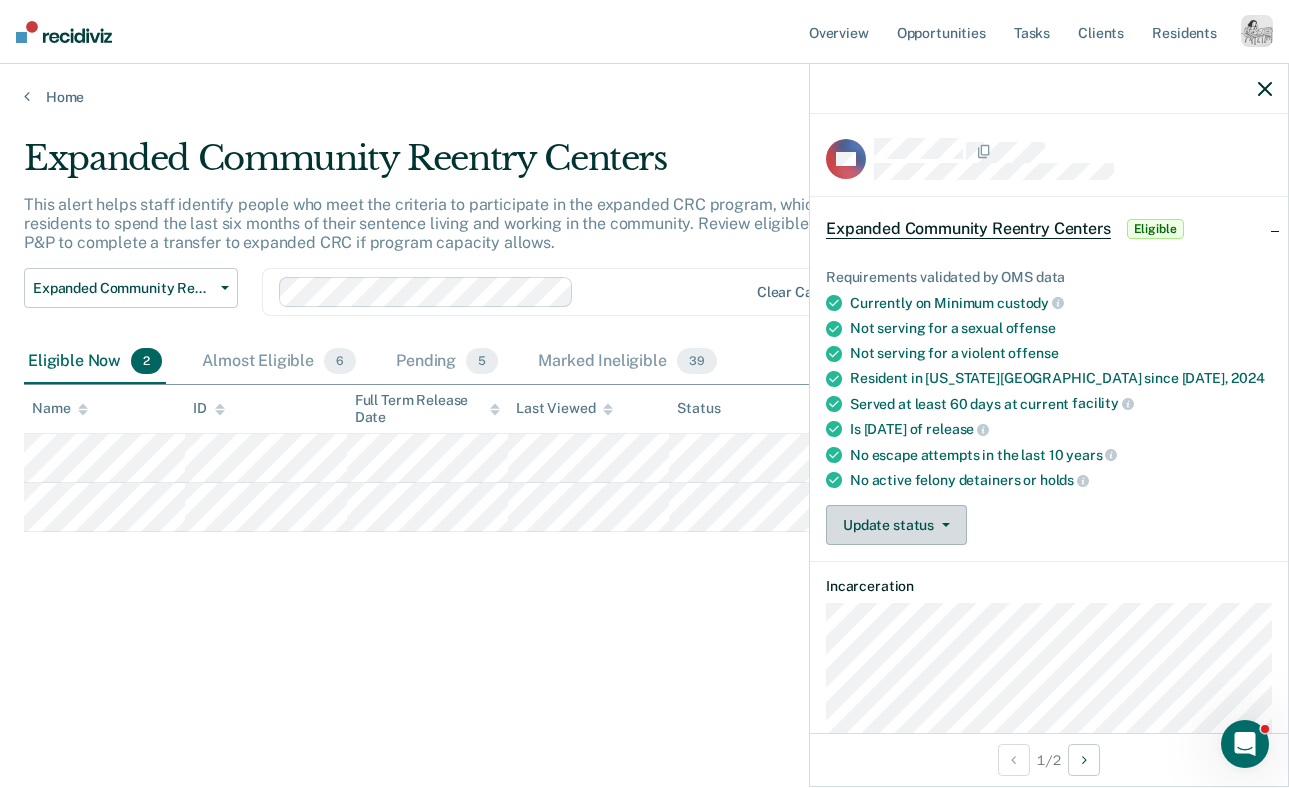 click on "Update status" at bounding box center (896, 525) 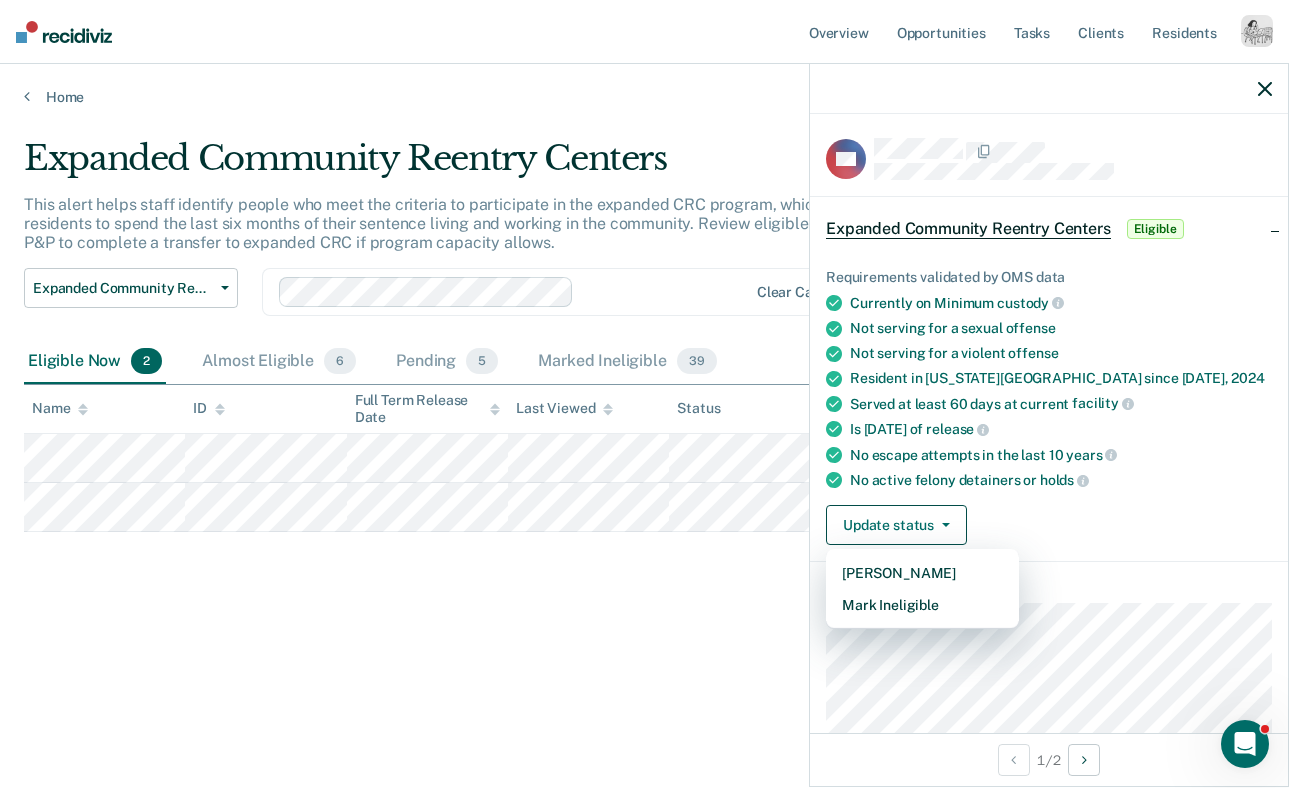 click on "Expanded Community Reentry Centers   This alert helps staff identify people who meet the criteria to participate in the expanded CRC program, which allows eligible CRC residents to spend the last six months of their sentence living and working in the community. Review eligible residents and work with P&P to complete a transfer to expanded CRC if program capacity allows. Expanded Community Reentry Centers Unscheduled Reclassification Expanded Community Reentry Centers Resident worker at Community Reentry Centers Work-release at Community Reentry Centers Clear   caseloads Eligible Now 2 Almost Eligible 6 Pending 5 Marked Ineligible 39 Group by :  Eligibility Status Eligibility Status Gender Gender - Transgender Only
To pick up a draggable item, press the space bar.
While dragging, use the arrow keys to move the item.
Press space again to drop the item in its new position, or press escape to cancel.
Name ID Full Term Release Date Last Viewed Status Assigned to" at bounding box center [644, 420] 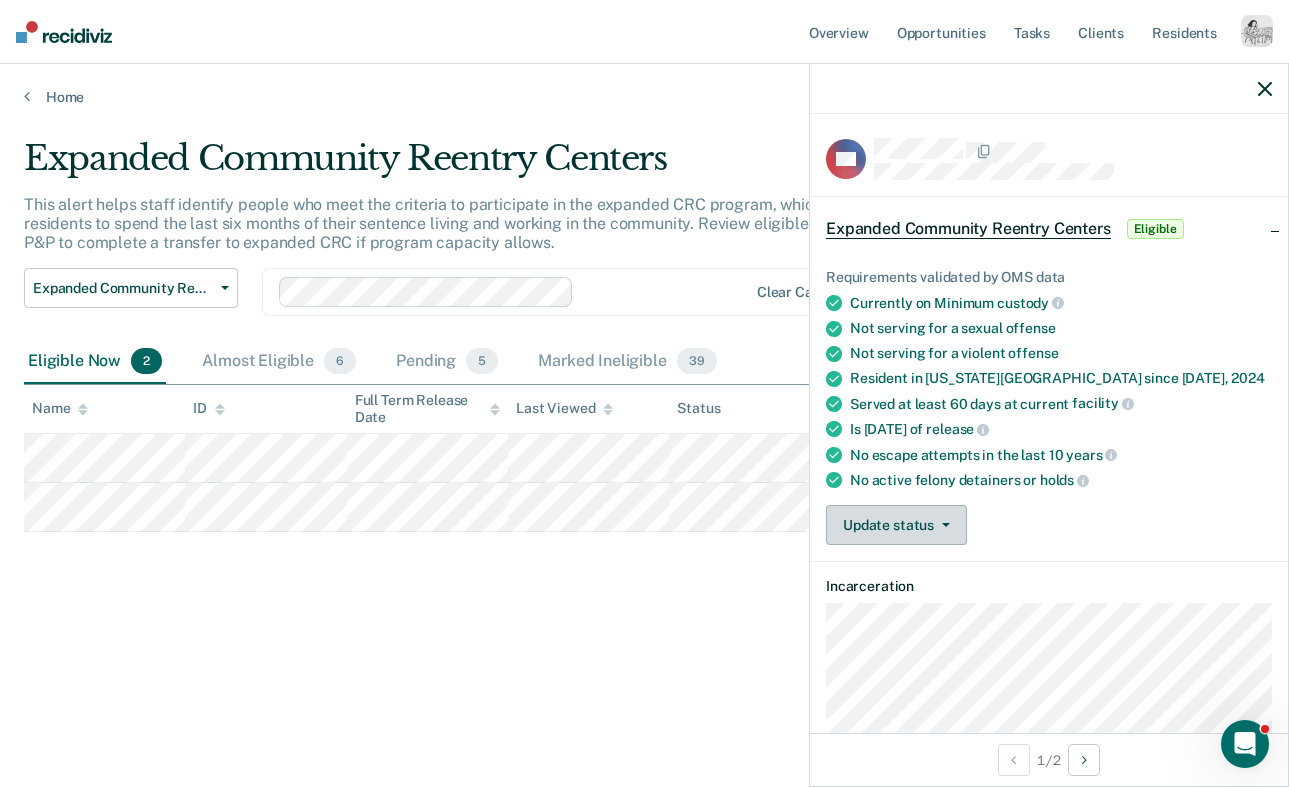 click on "Update status" at bounding box center (896, 525) 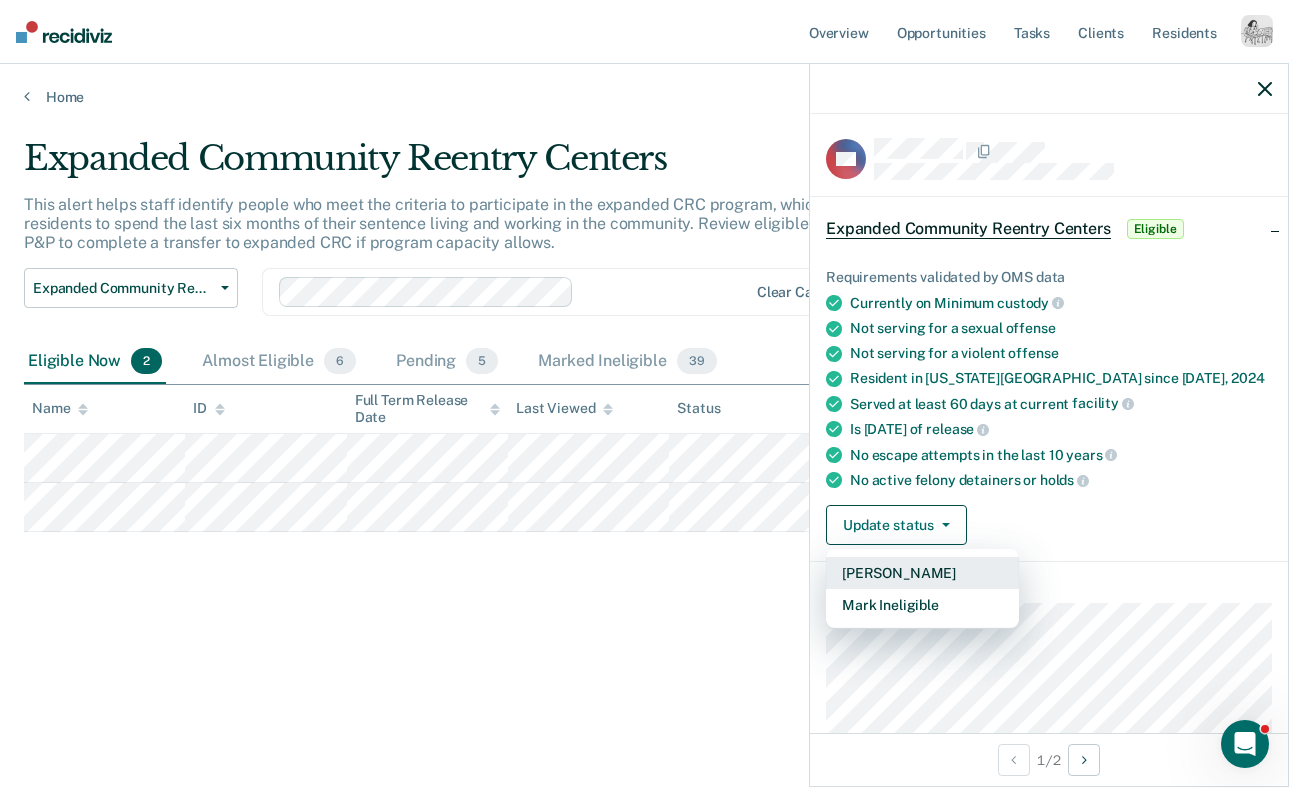 click on "Mark Pending" at bounding box center [922, 573] 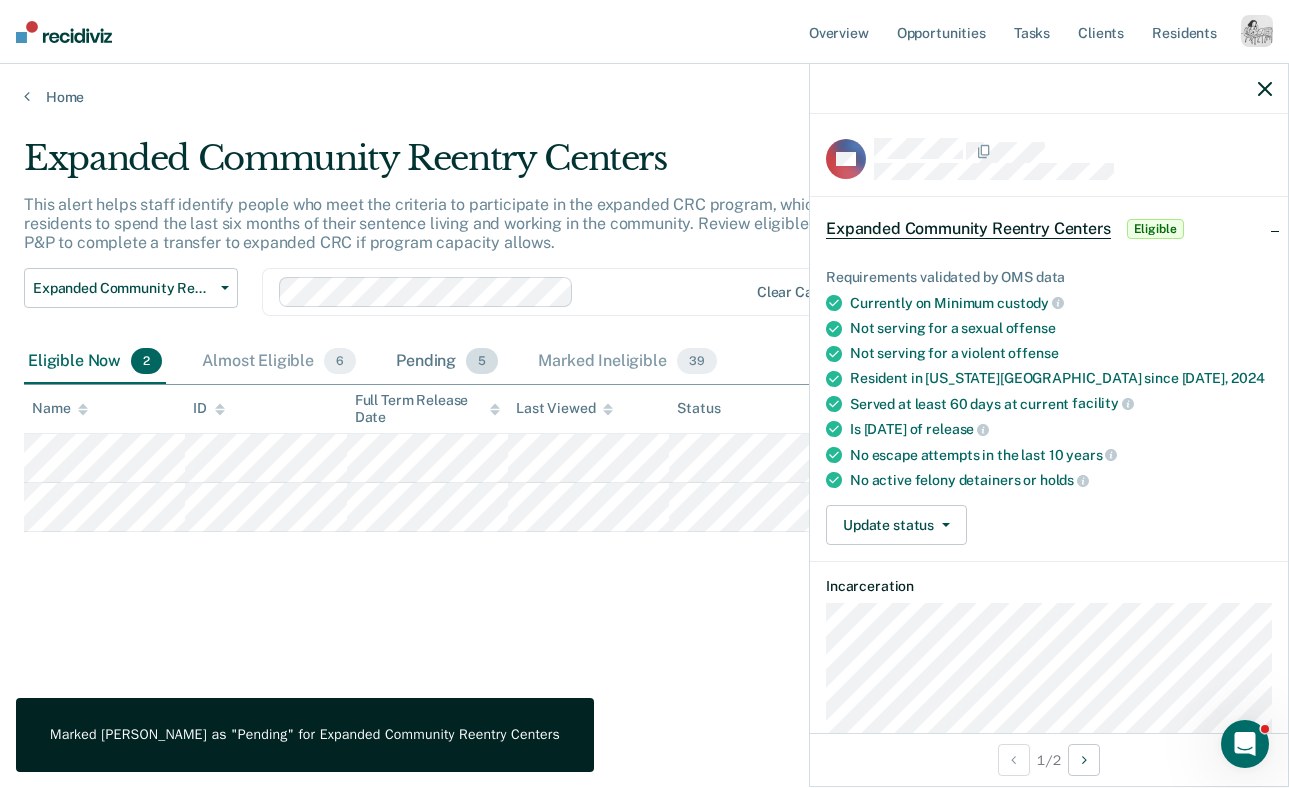 click on "Pending 5" at bounding box center (447, 362) 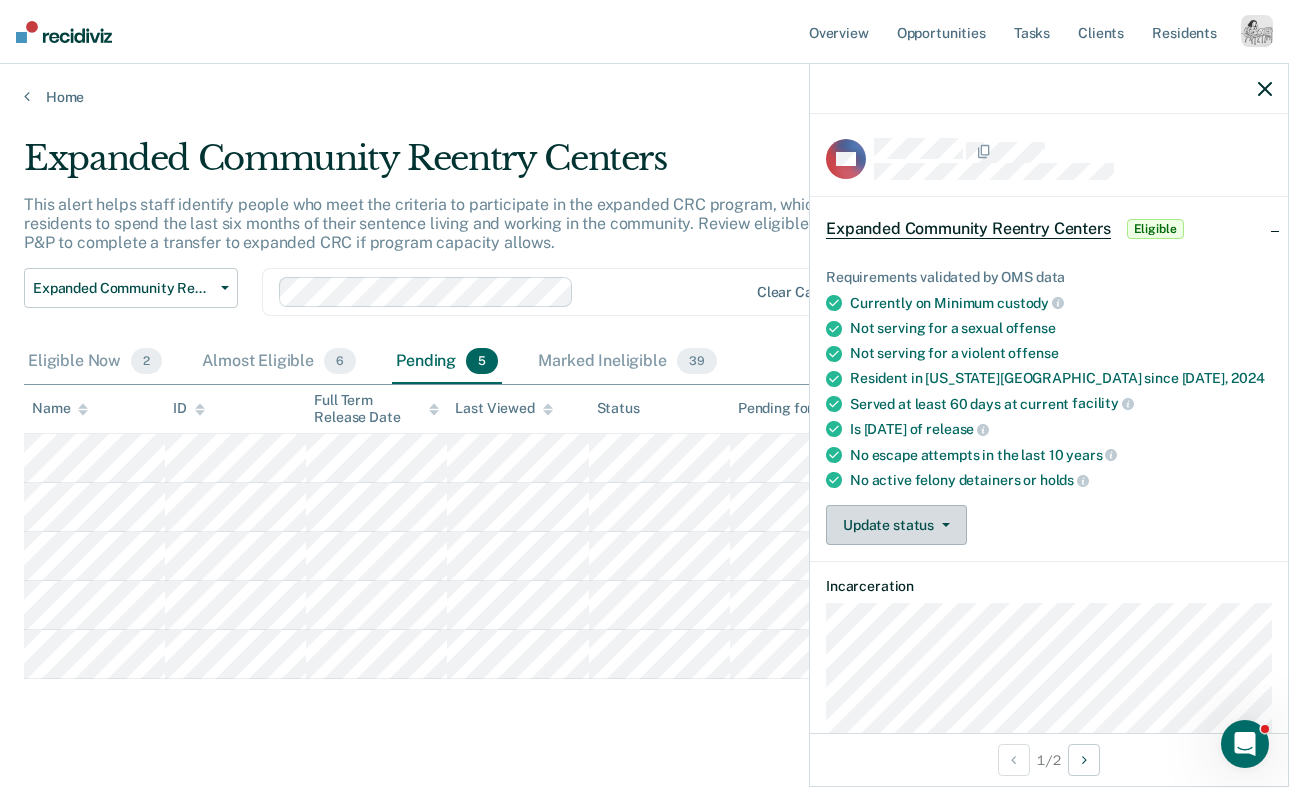 click on "Update status" at bounding box center (896, 525) 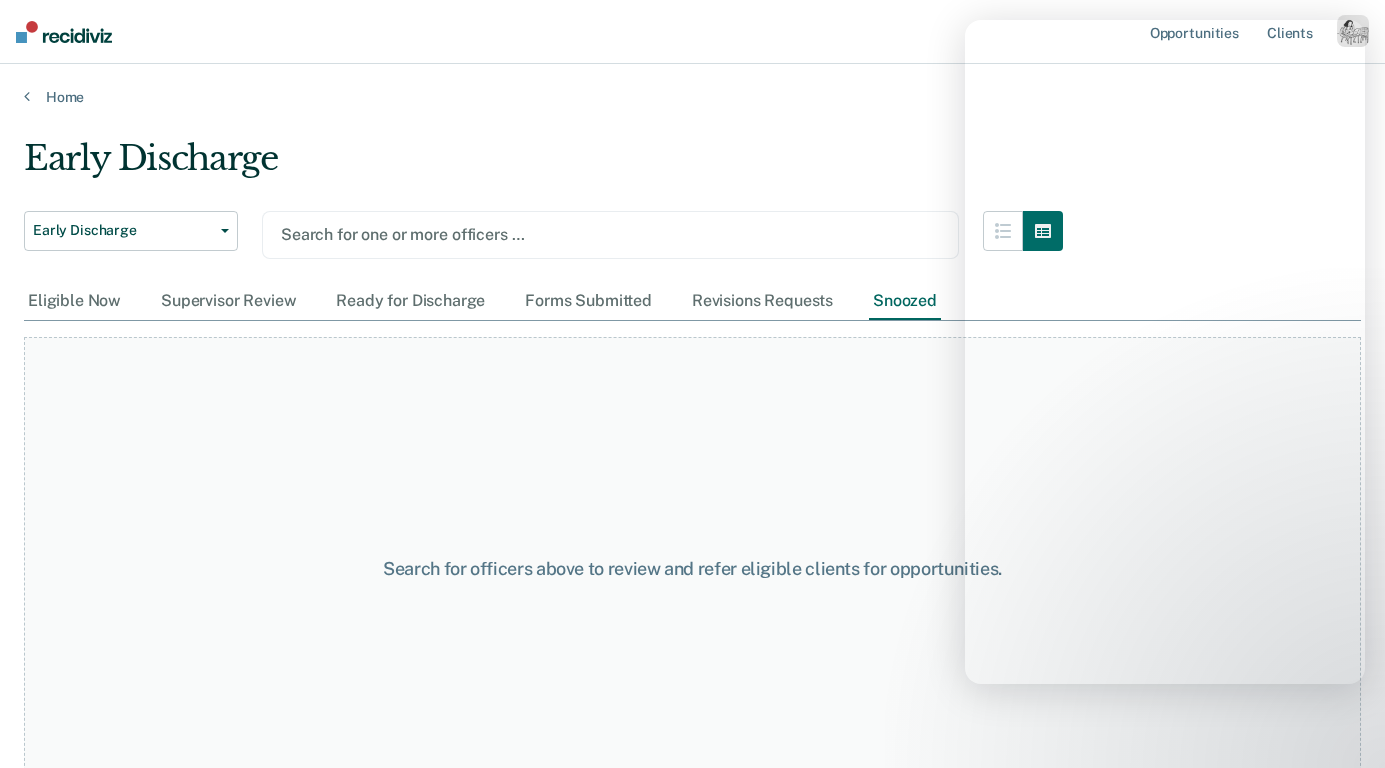 scroll, scrollTop: 0, scrollLeft: 0, axis: both 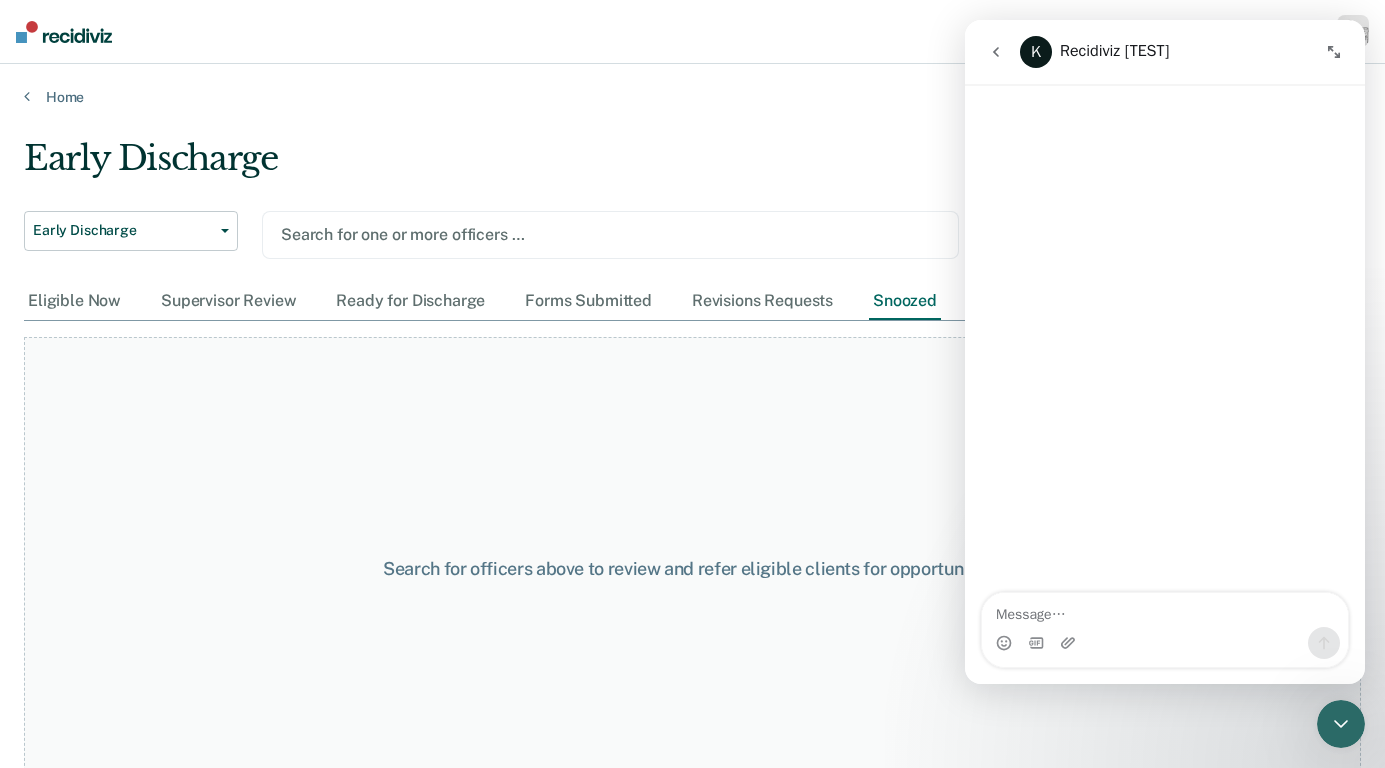 click 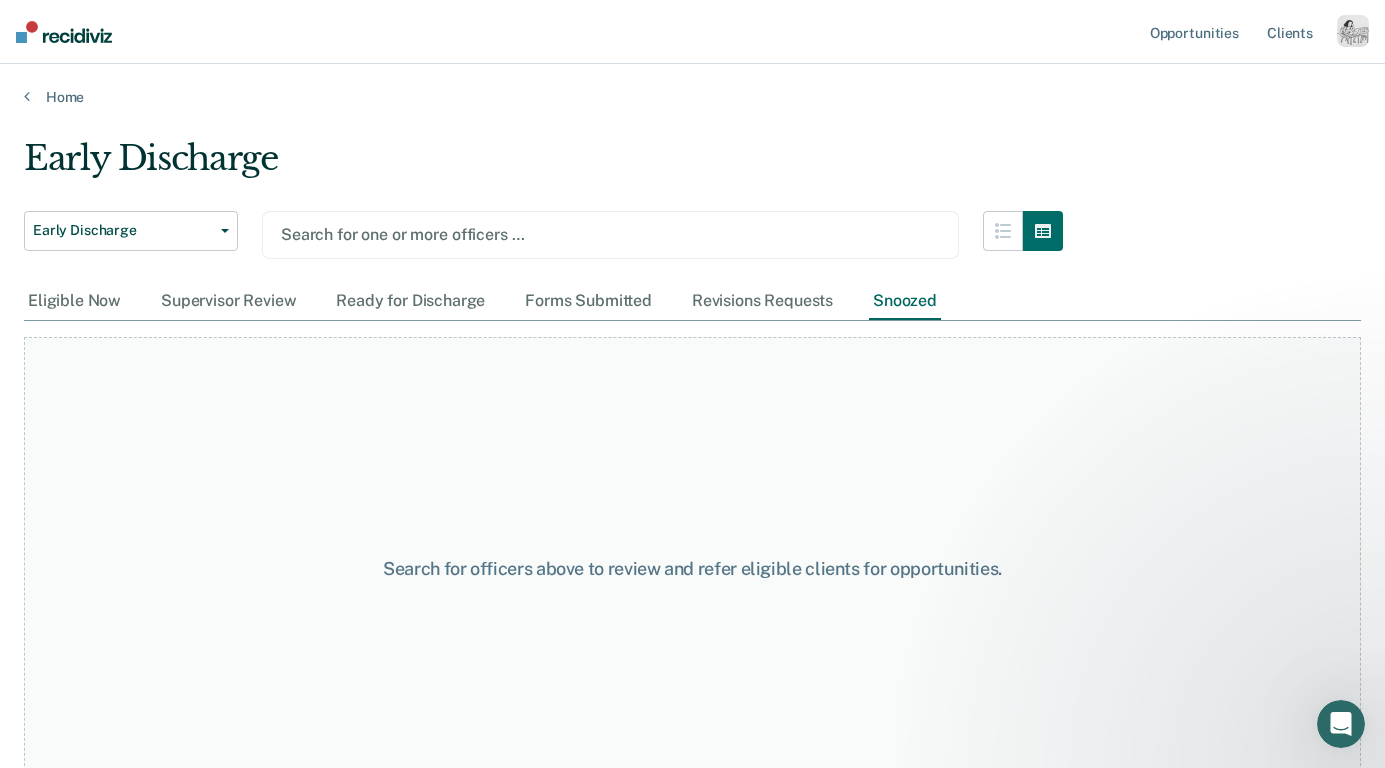 scroll, scrollTop: 0, scrollLeft: 0, axis: both 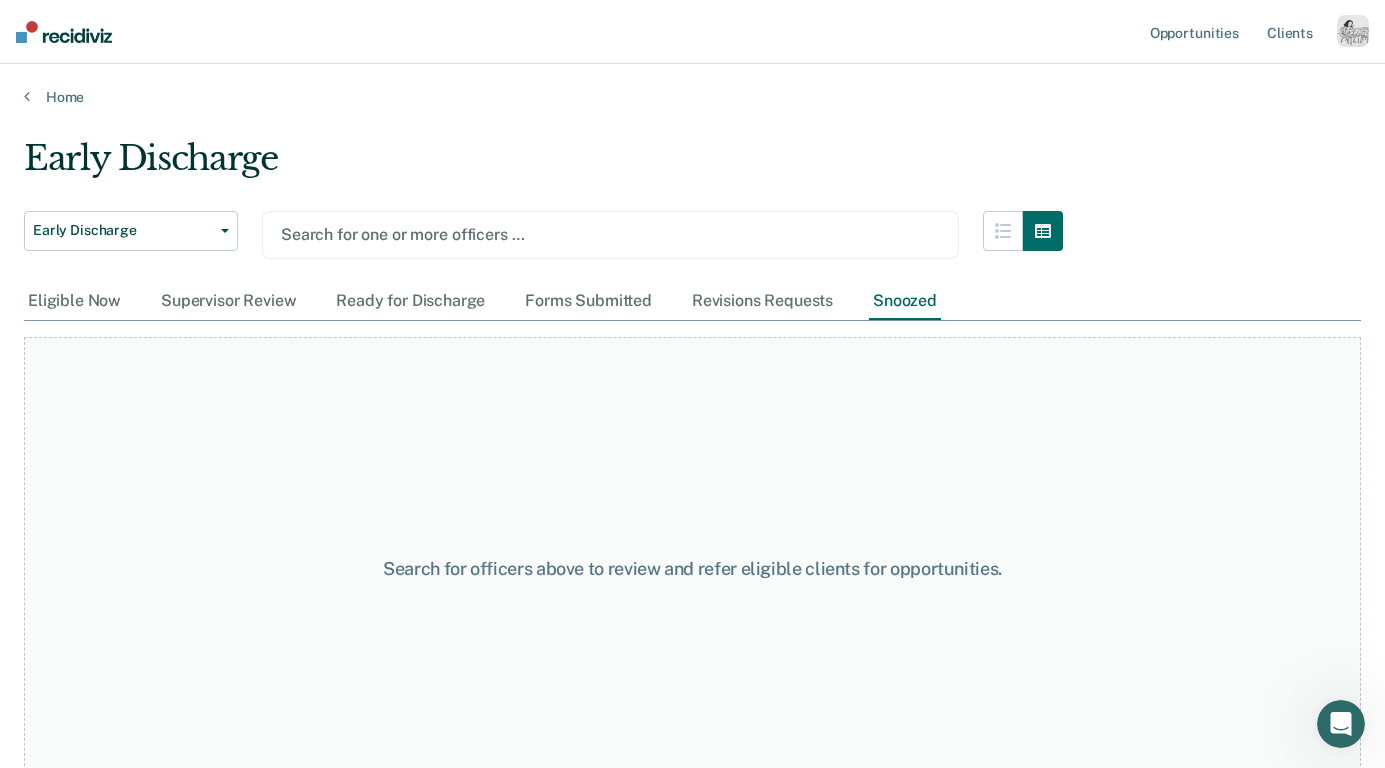 click on "Opportunities Client s Profile How it works Log Out" at bounding box center (692, 32) 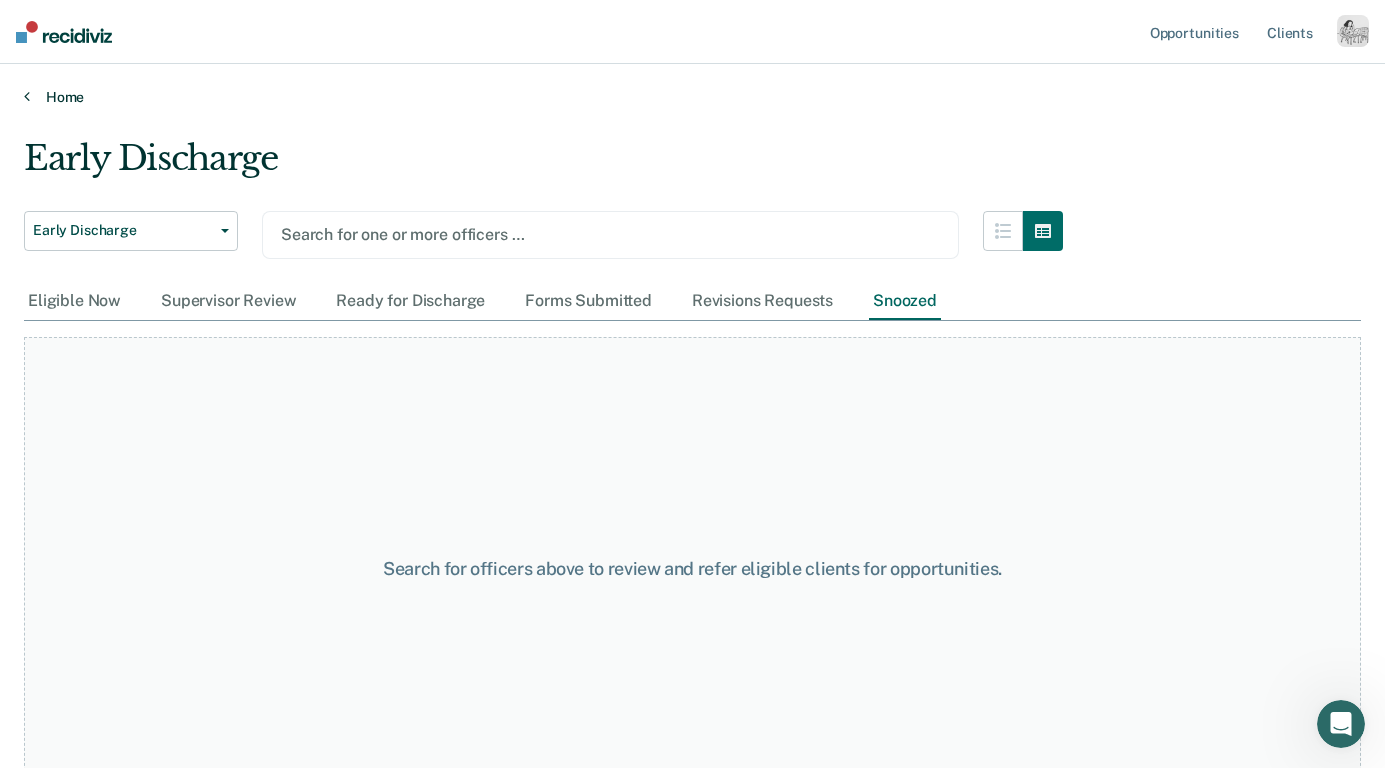 click on "Home" at bounding box center [692, 97] 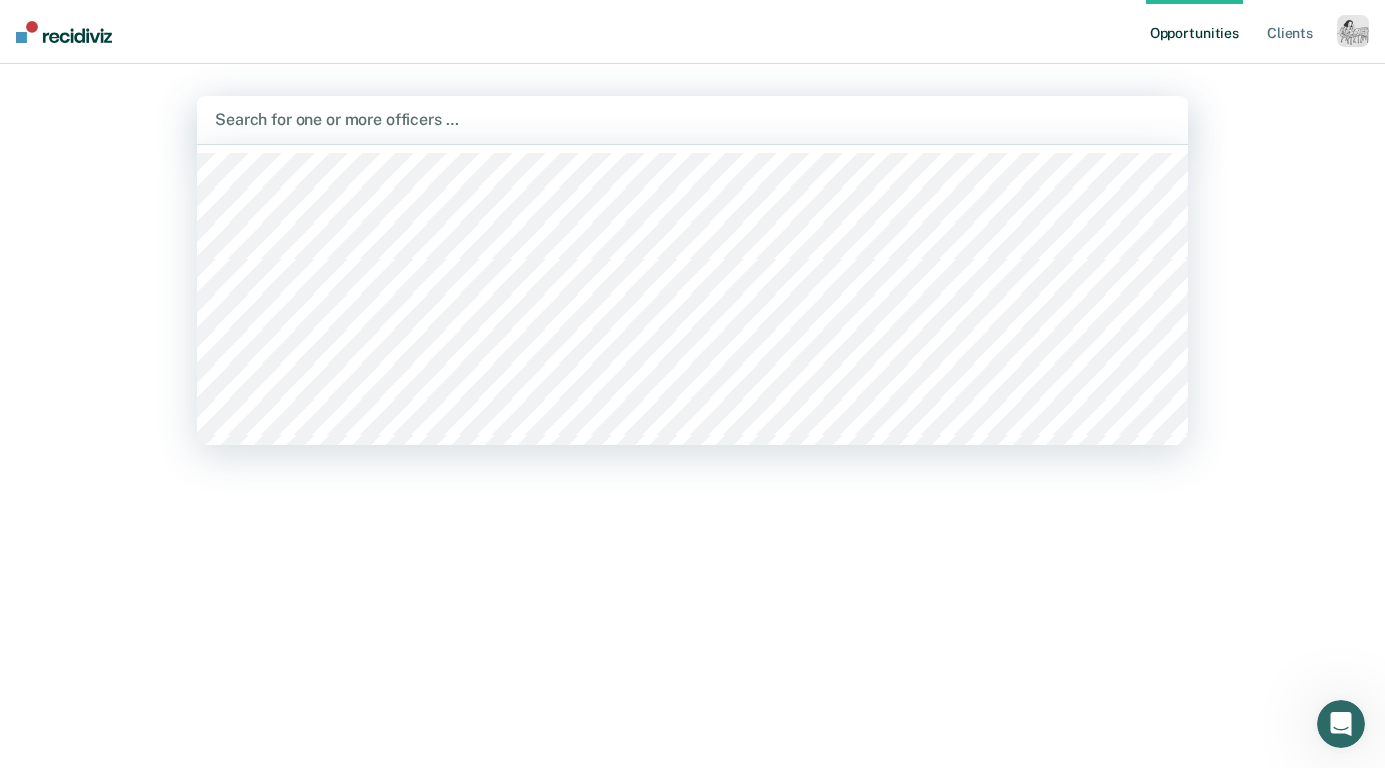 click at bounding box center [692, 119] 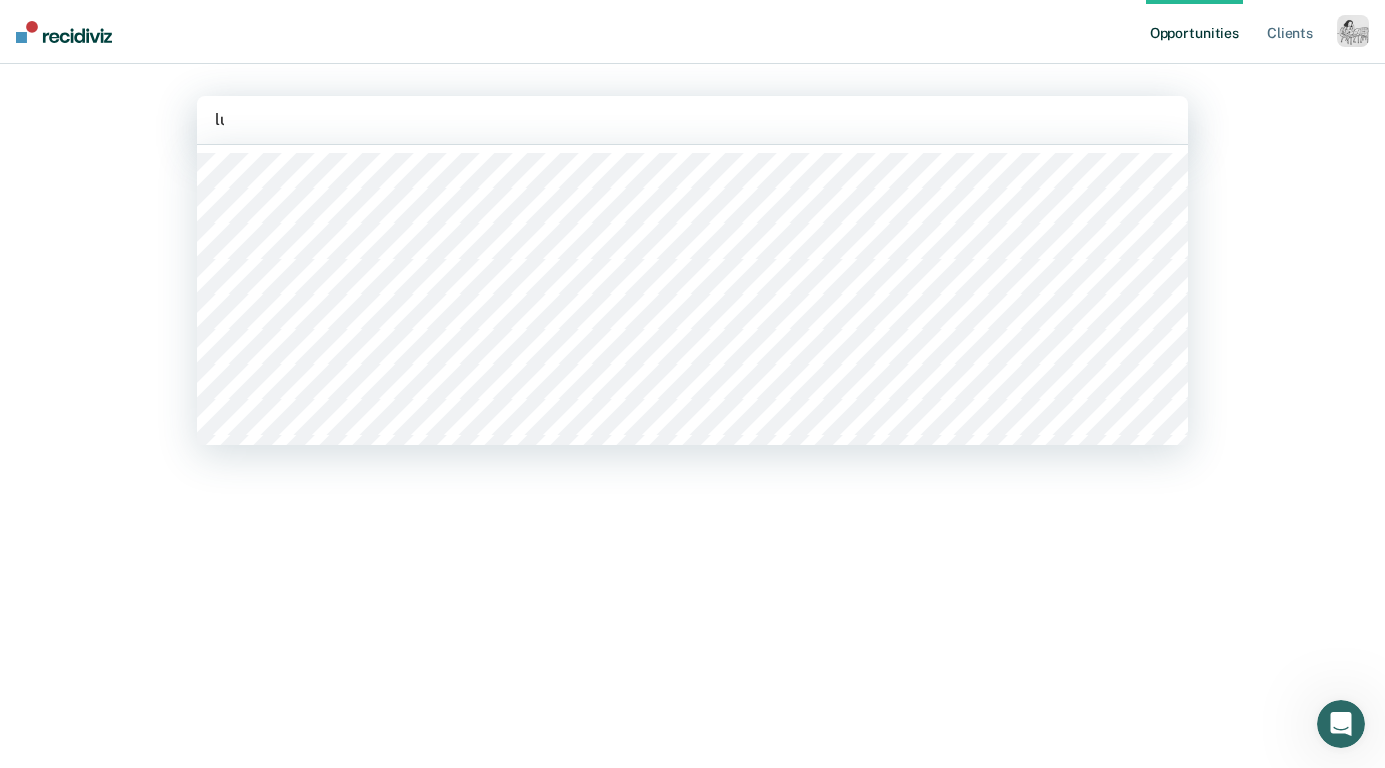 type on "luc" 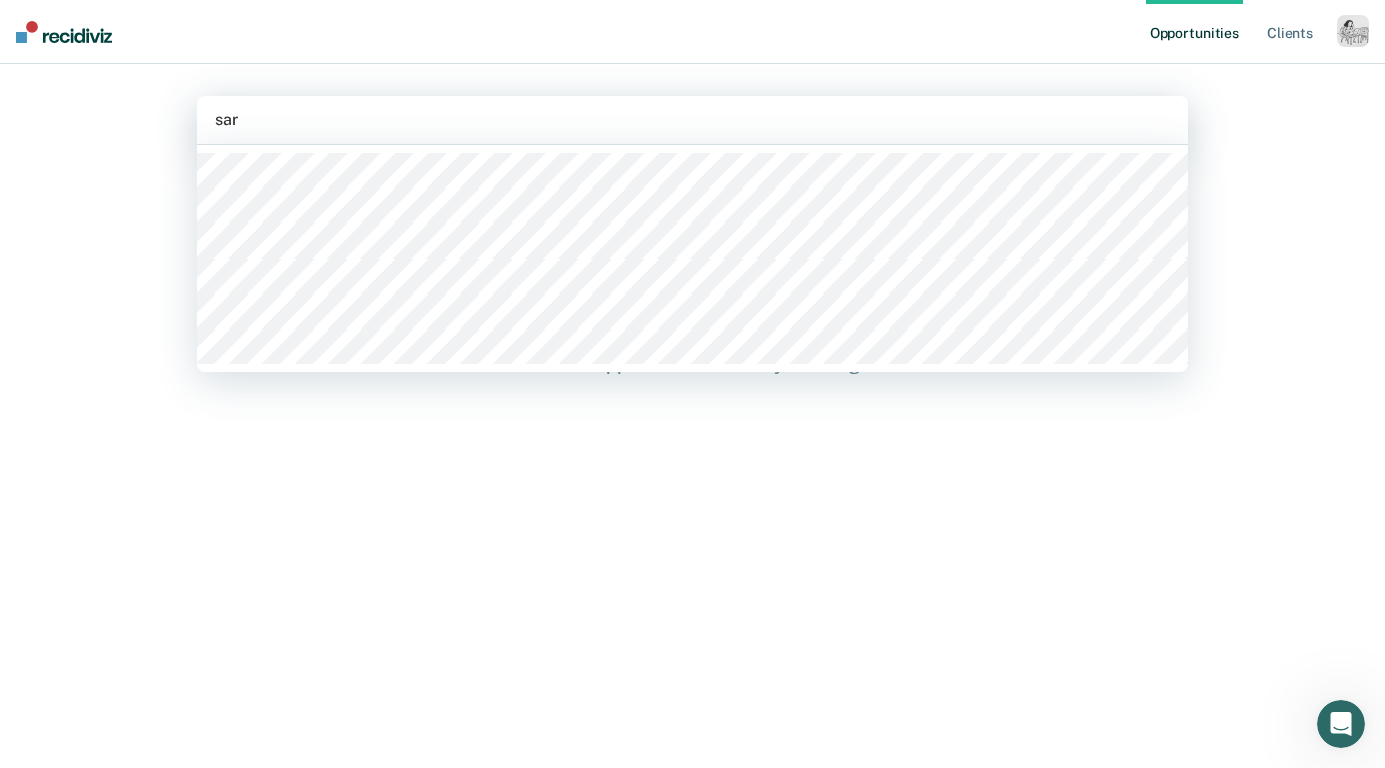 type on "sara" 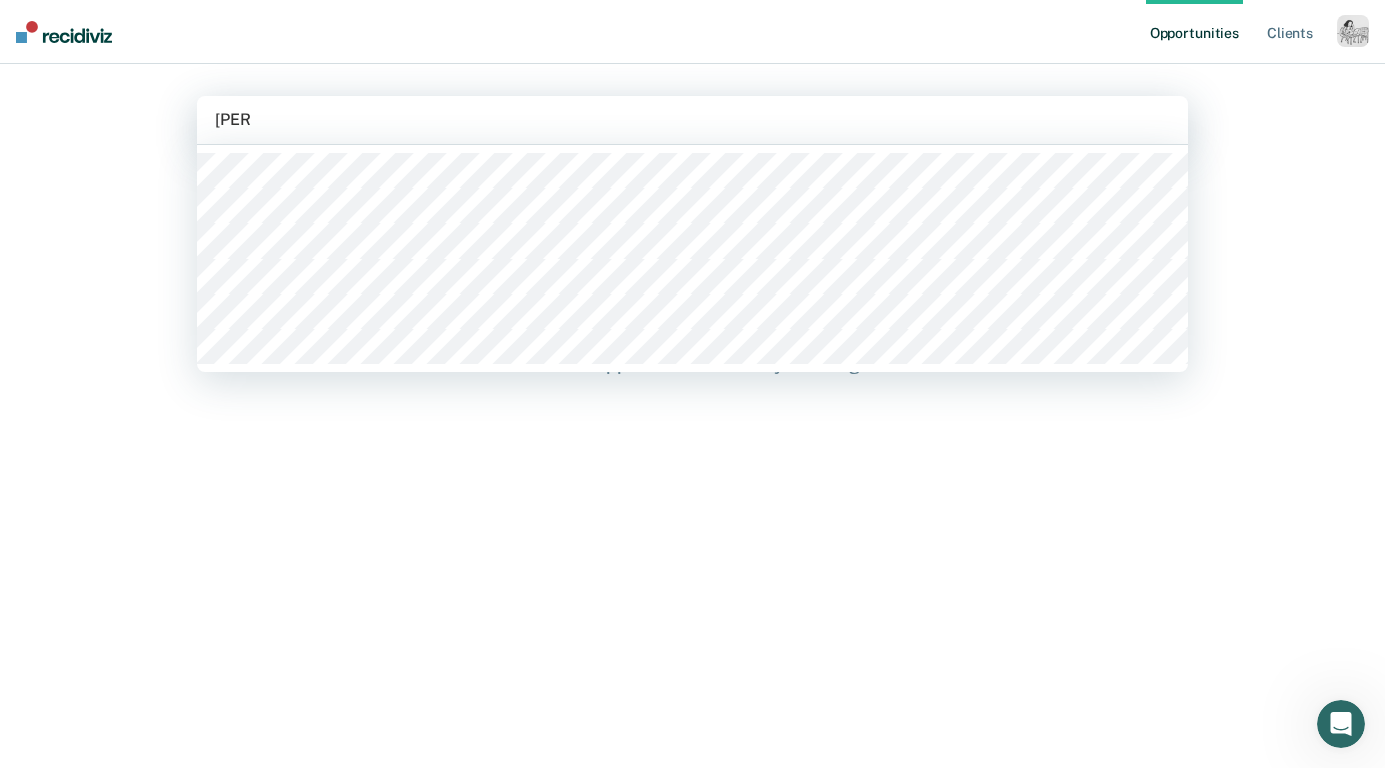 type 